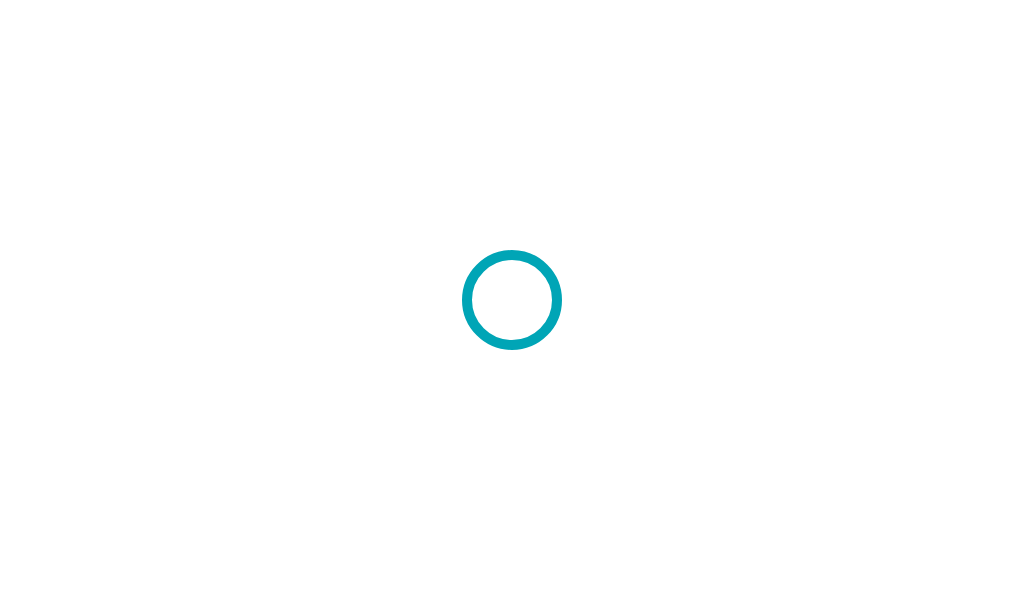 scroll, scrollTop: 0, scrollLeft: 0, axis: both 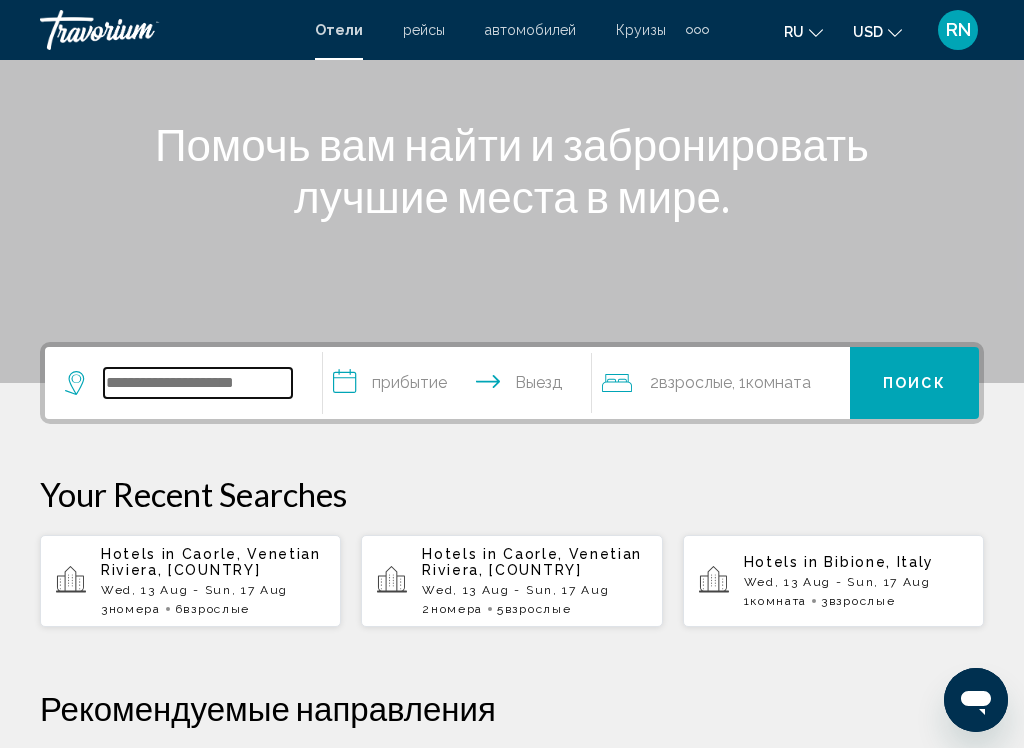 click at bounding box center (198, 383) 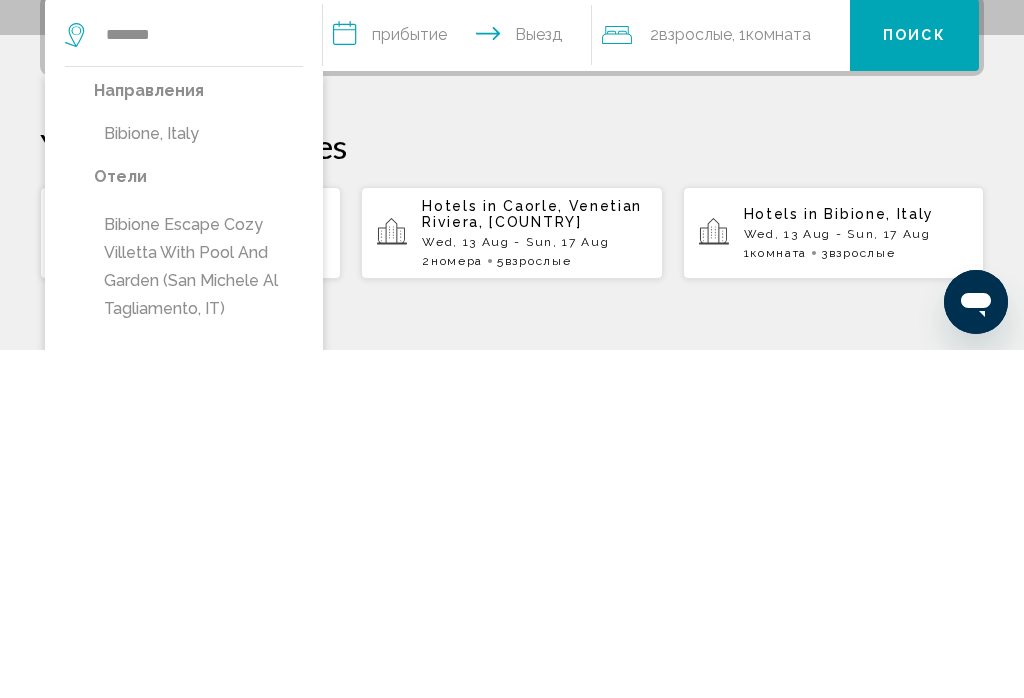 click on "Bibione, Italy" at bounding box center [198, 482] 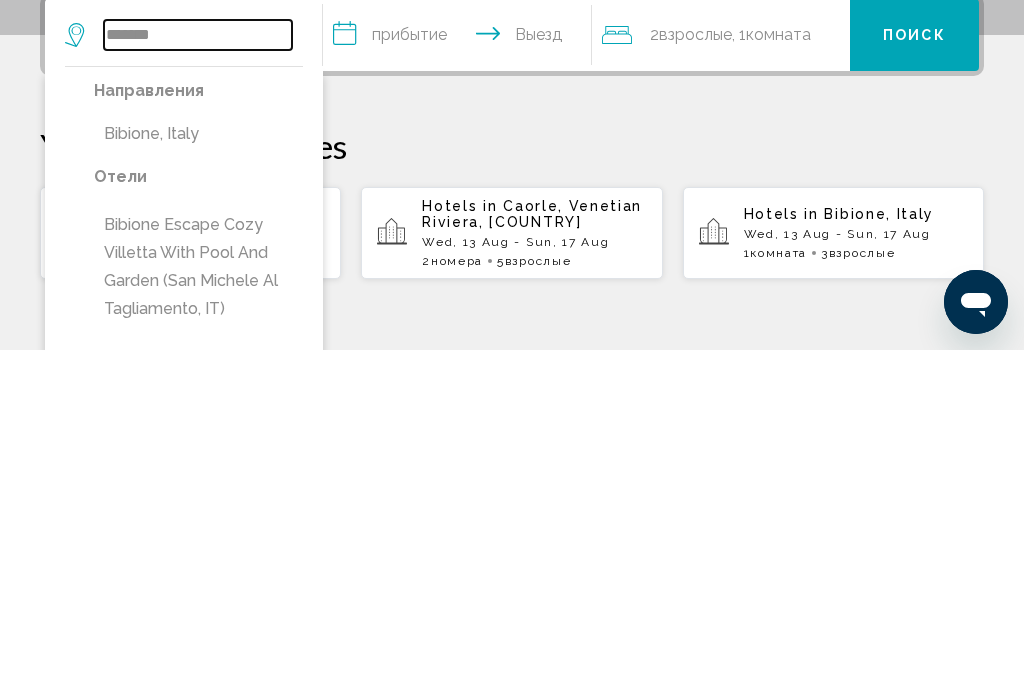type on "**********" 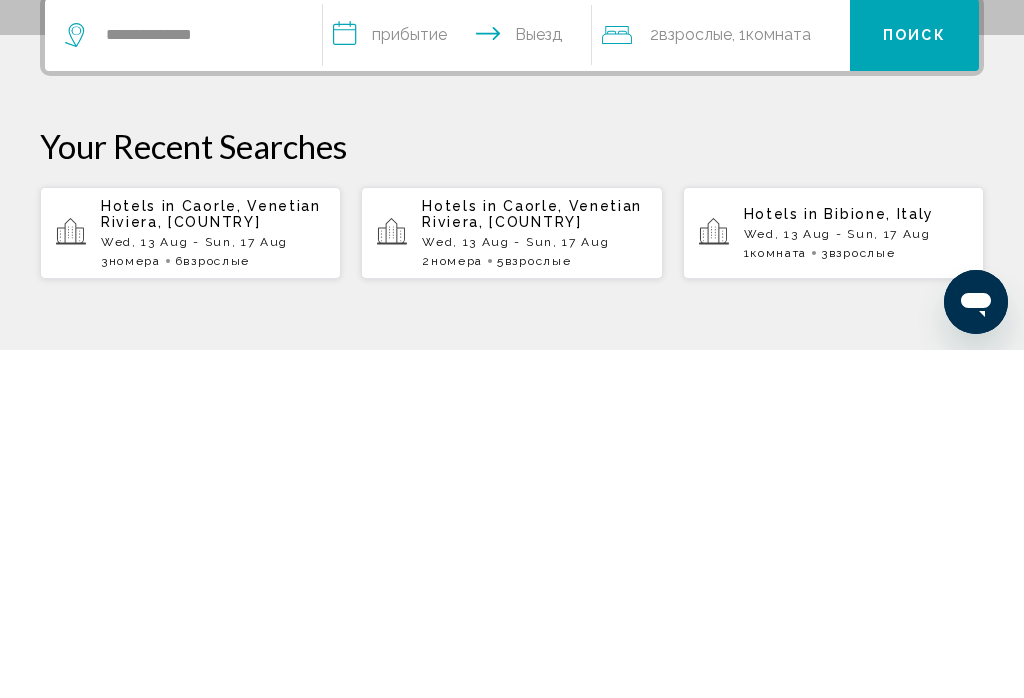 click on "**********" at bounding box center (461, 386) 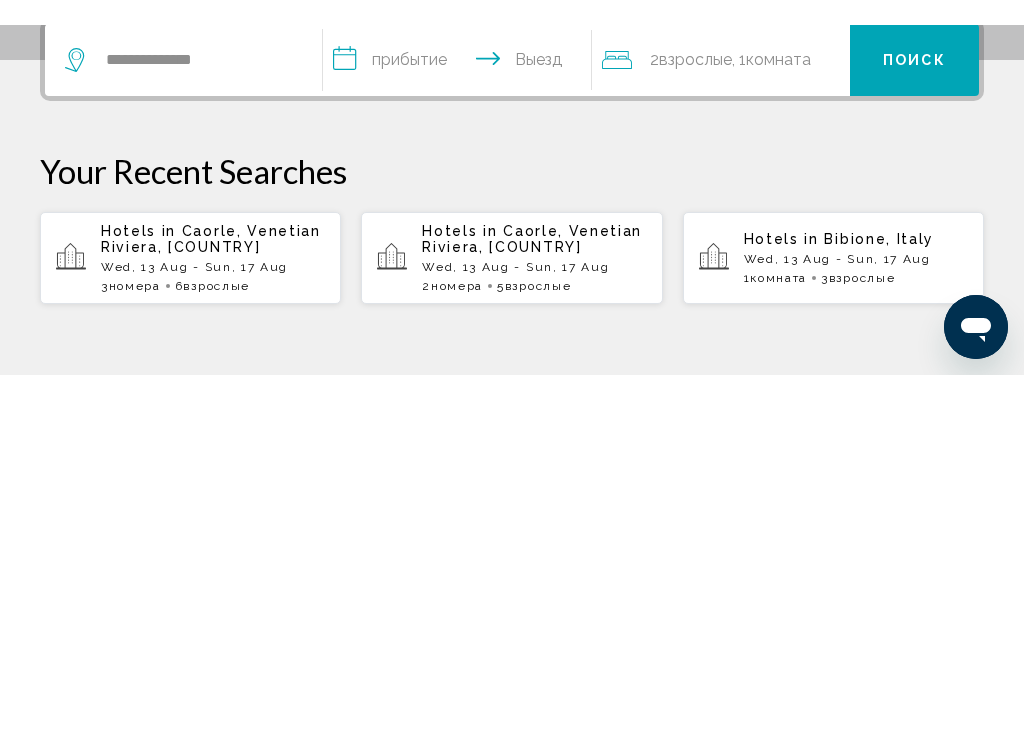 scroll, scrollTop: 494, scrollLeft: 0, axis: vertical 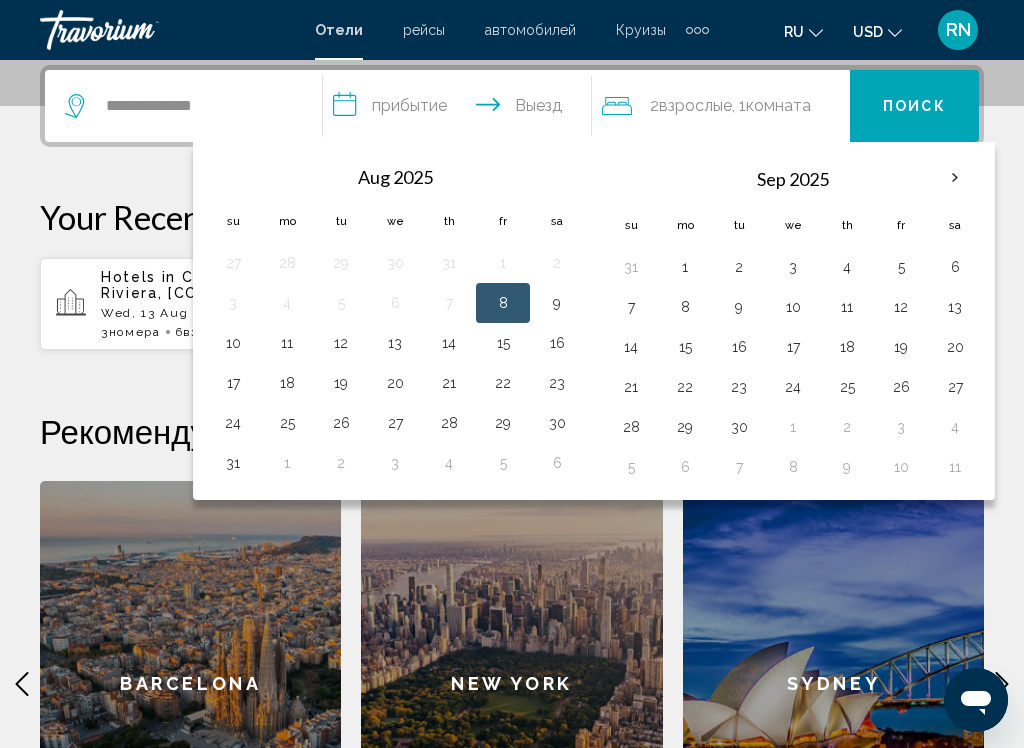 click on "13" at bounding box center [395, 343] 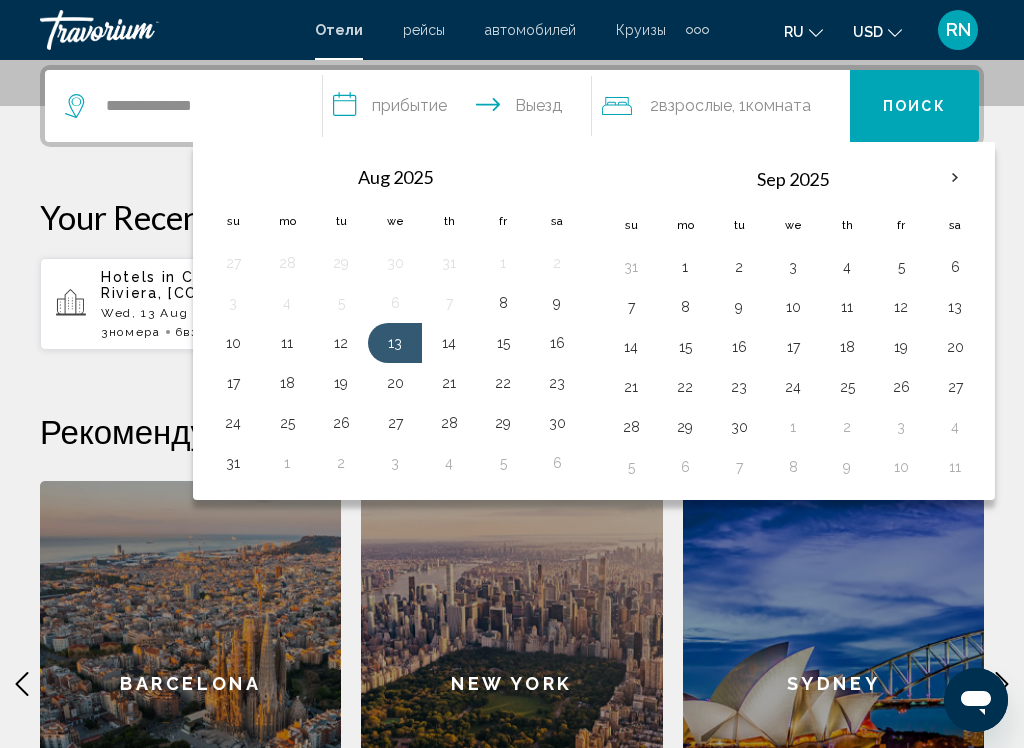 click on "17" at bounding box center (233, 383) 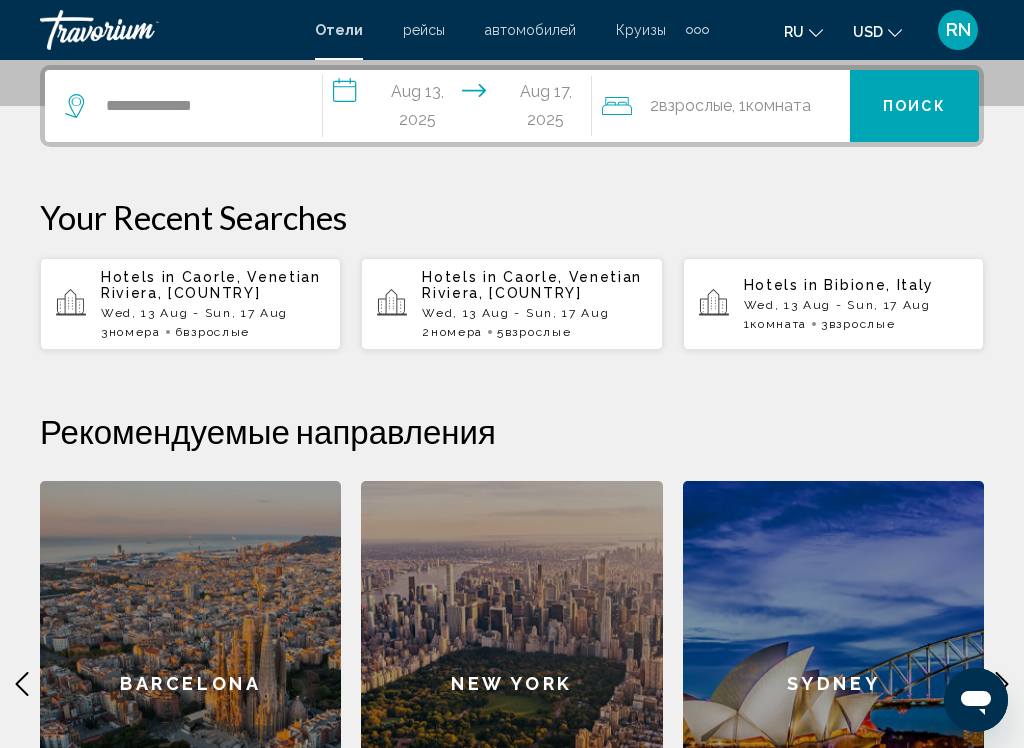 click on "2  Взрослый Взрослые" 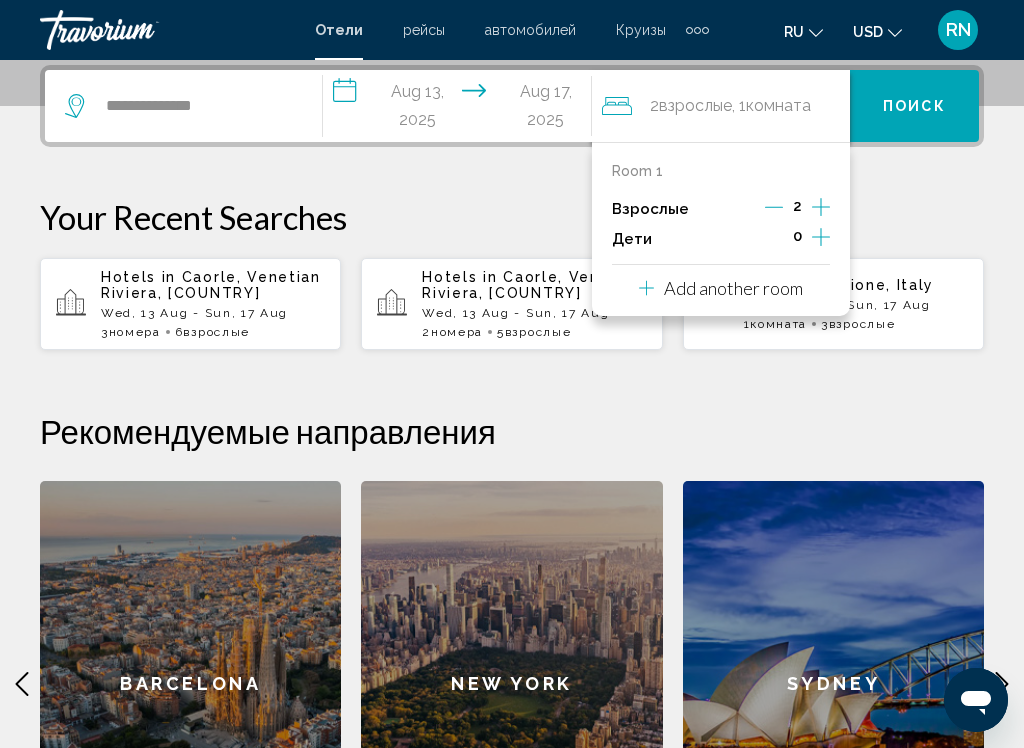 click 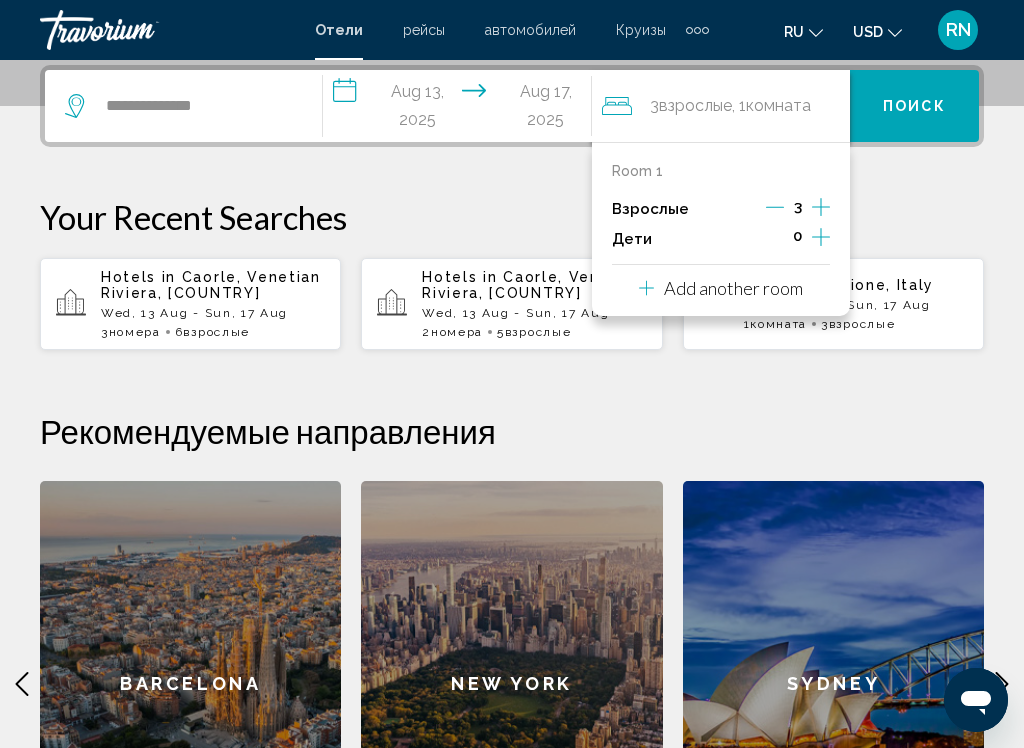 click 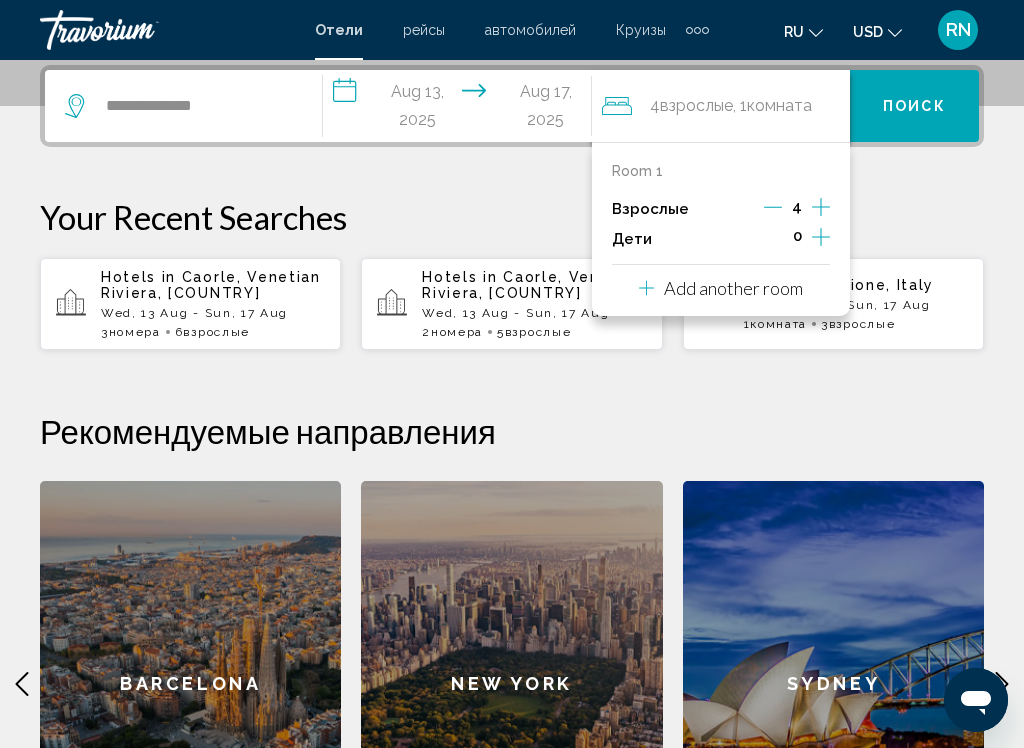 click 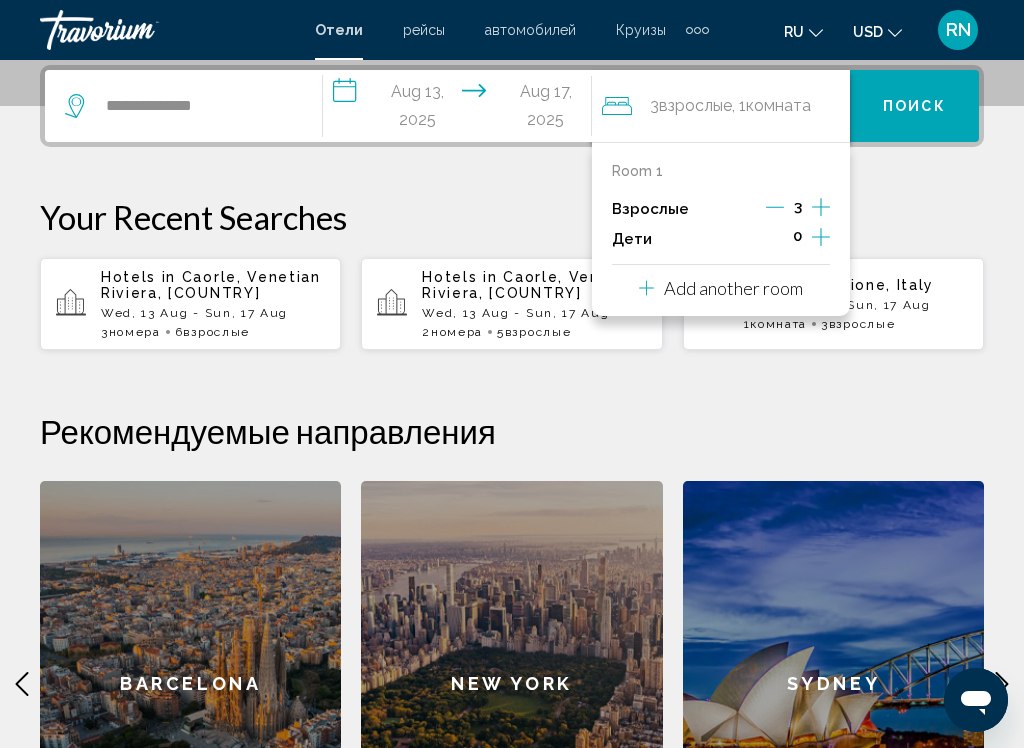 click 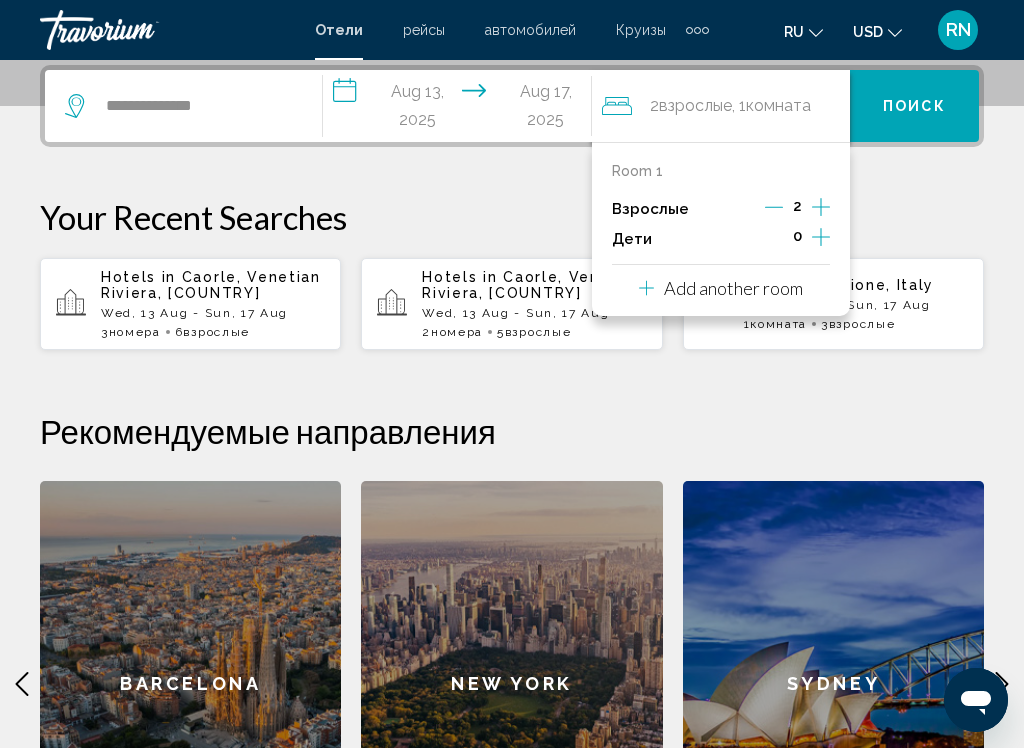 click on "Add another room" at bounding box center (733, 288) 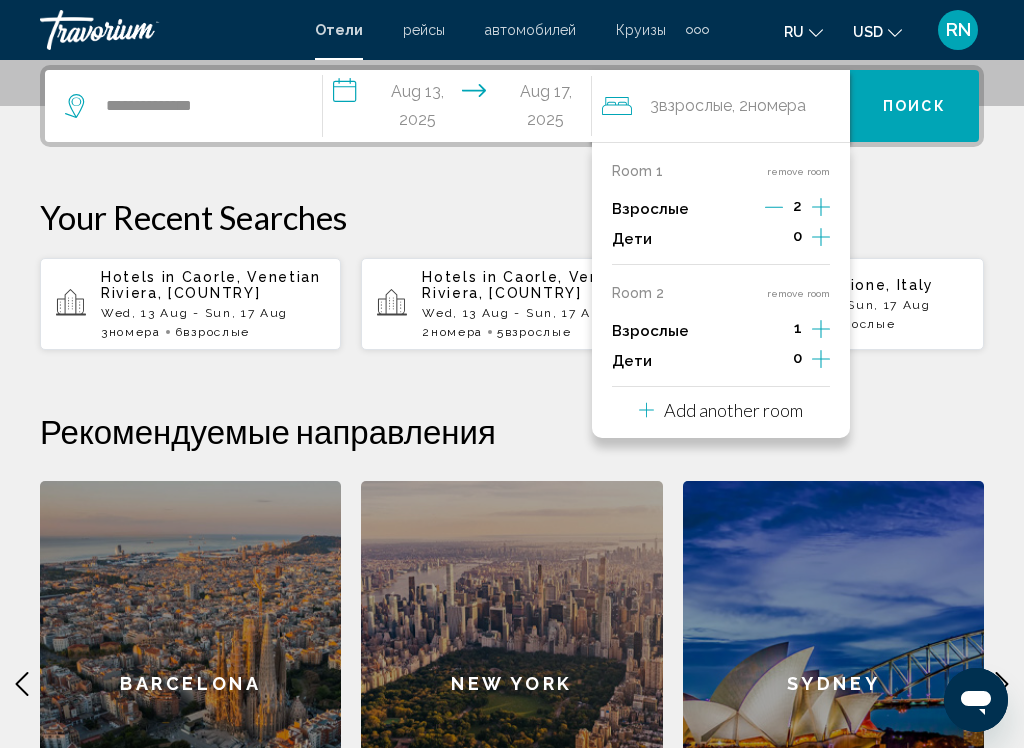 click 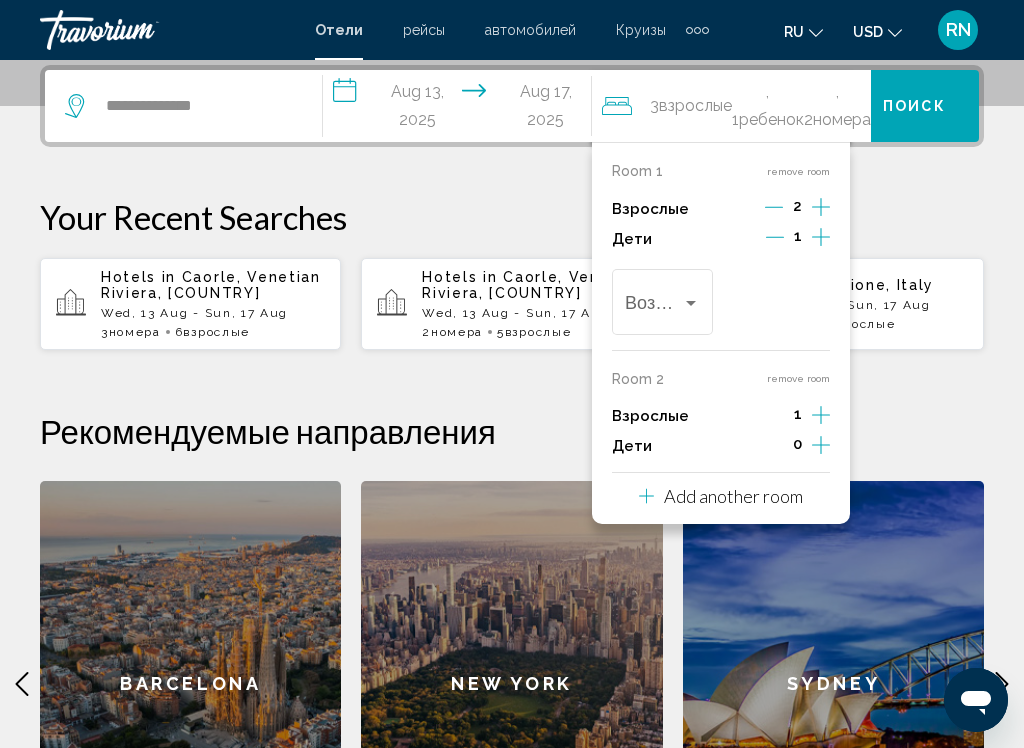 click 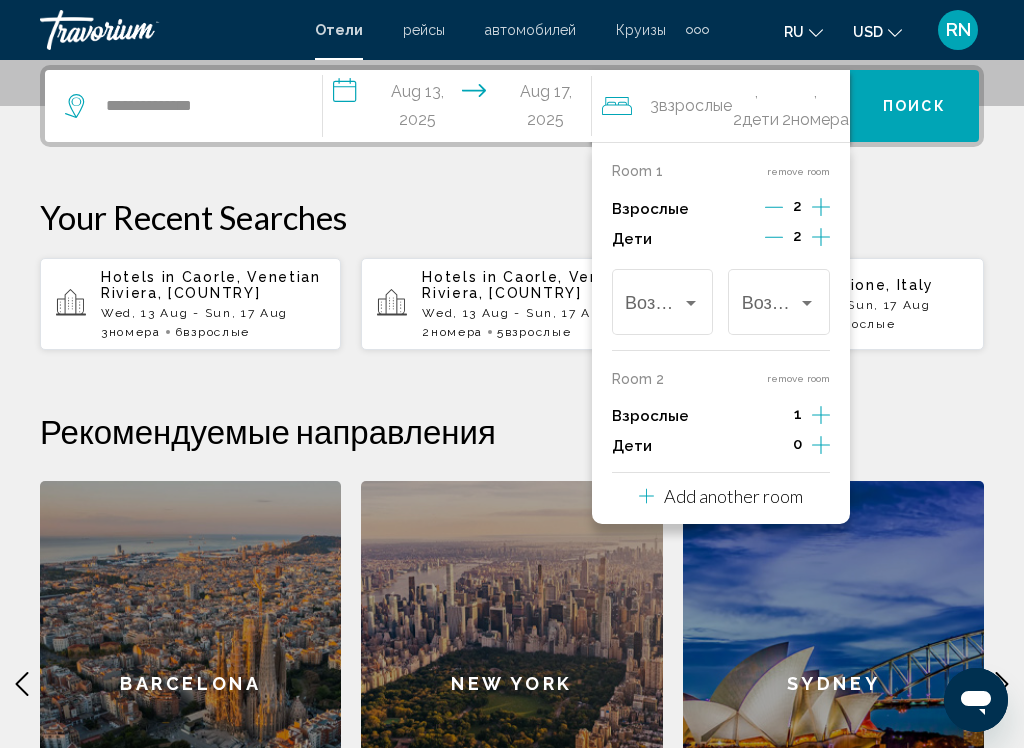 click 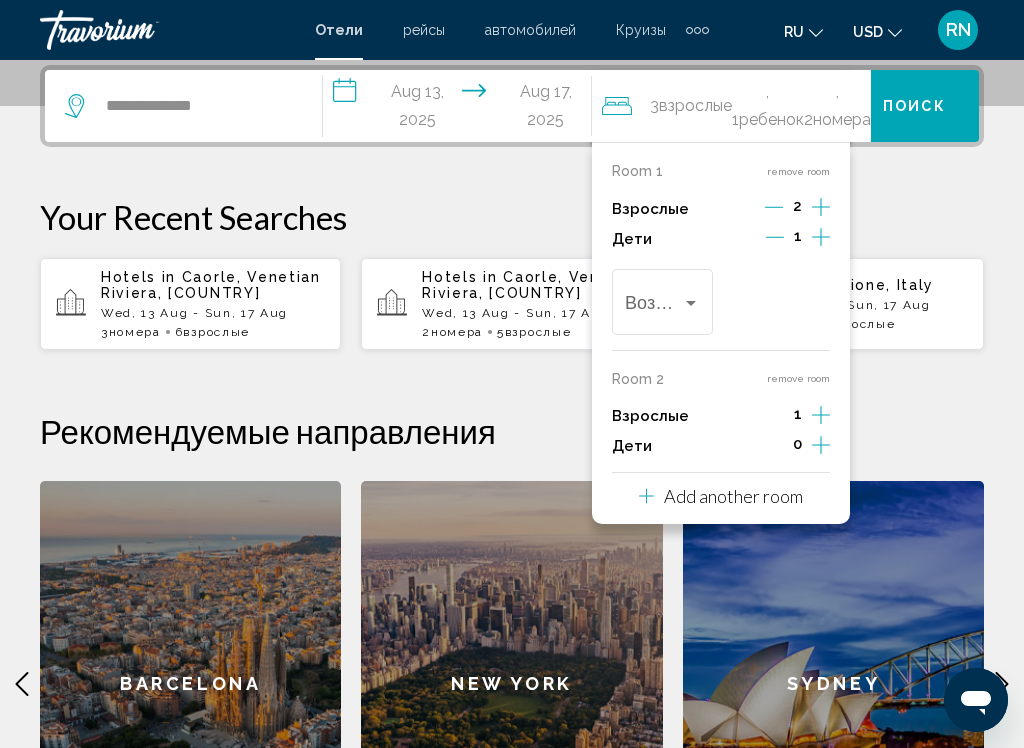 click 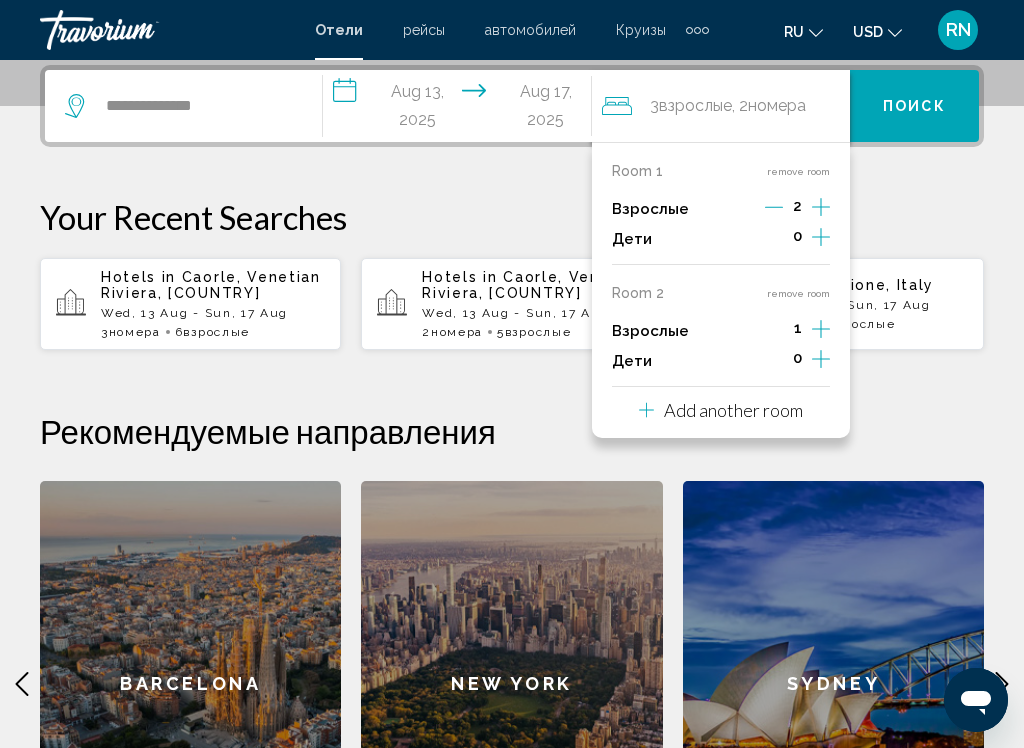 click on "Add another room" at bounding box center [733, 410] 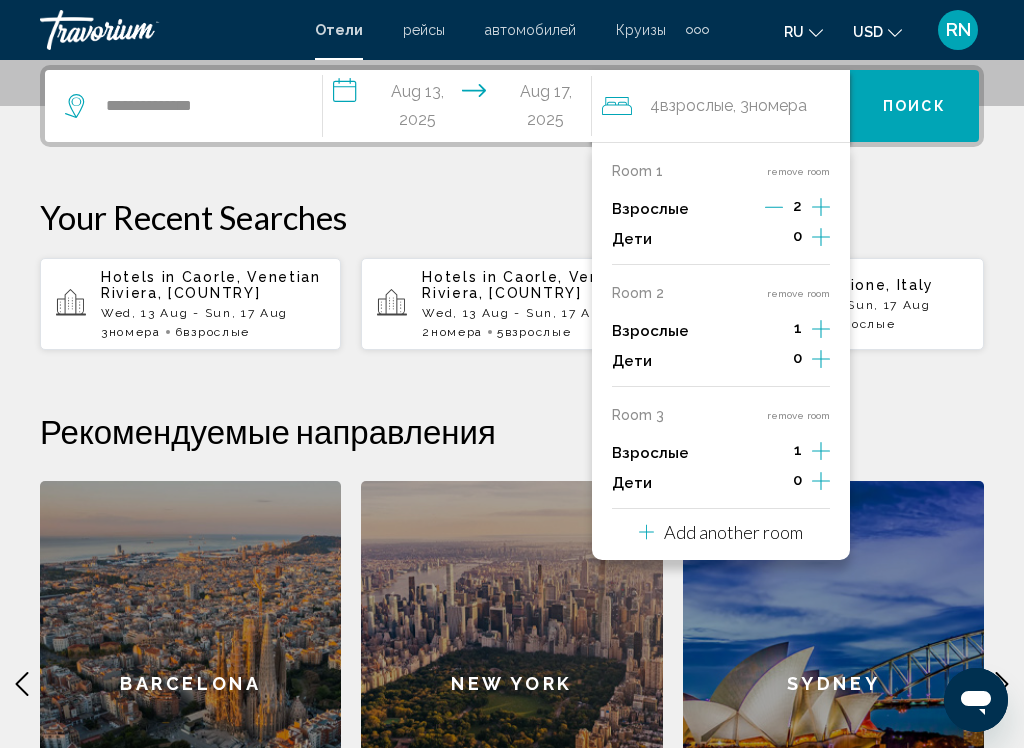 click 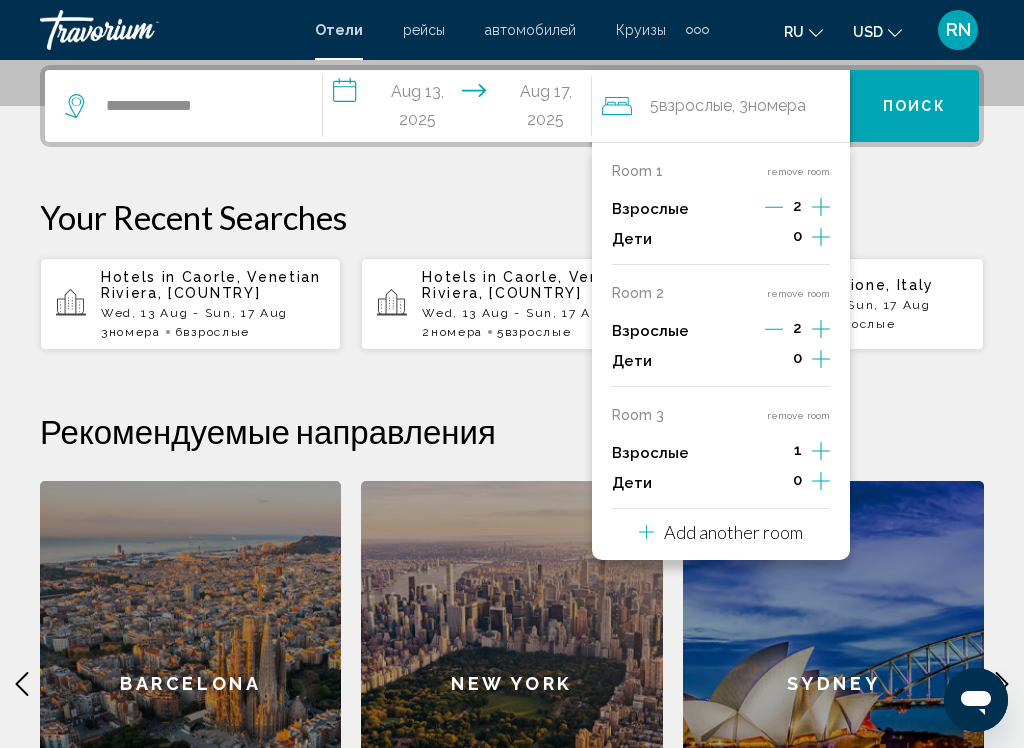 click on "Room 1  remove room  Взрослые
2
Дети
0
Room 2  remove room  Взрослые
2
Дети
0
Room 3  remove room  Взрослые
1
Дети
0
Add another room" at bounding box center (721, 351) 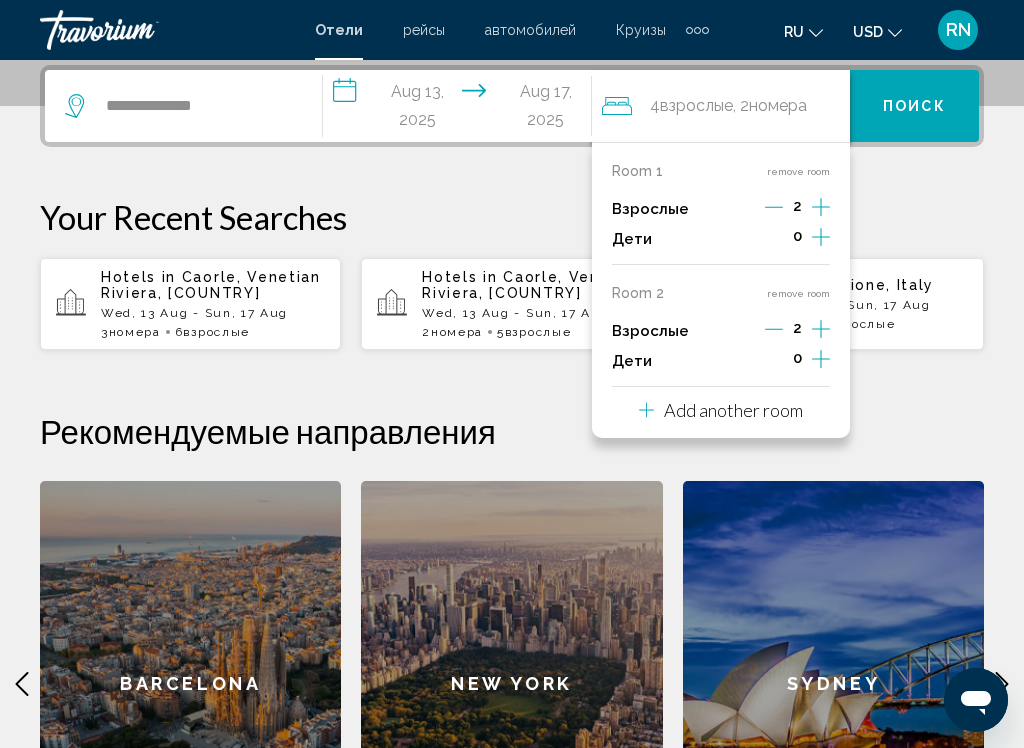 click on "Add another room" at bounding box center [733, 410] 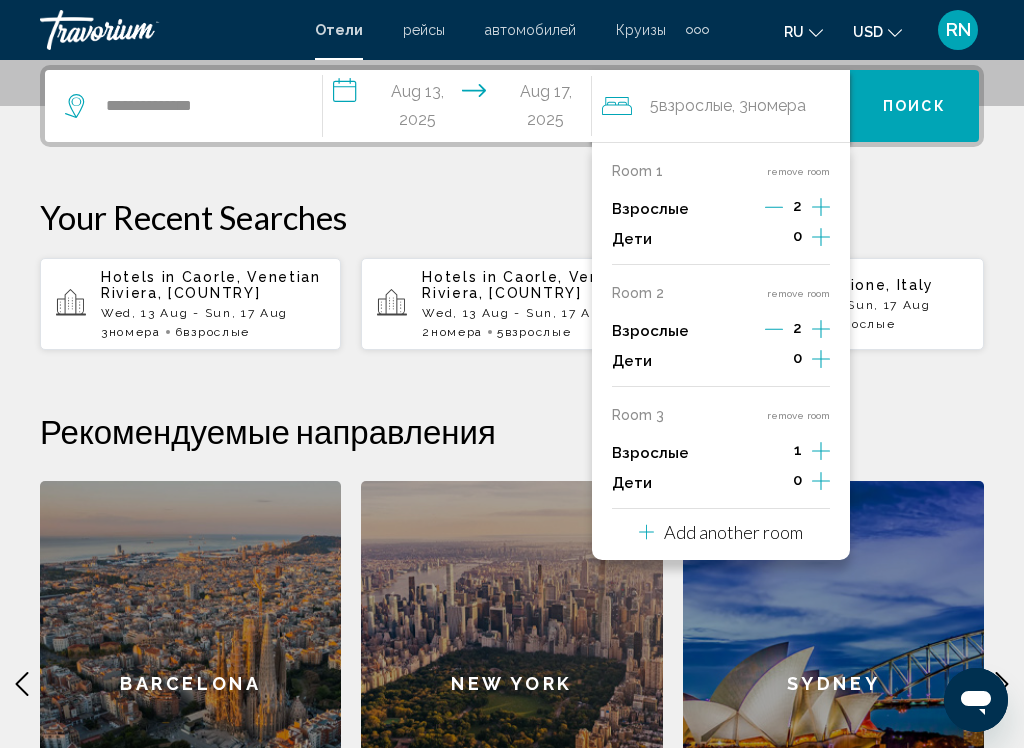 click on "Поиск" at bounding box center (914, 106) 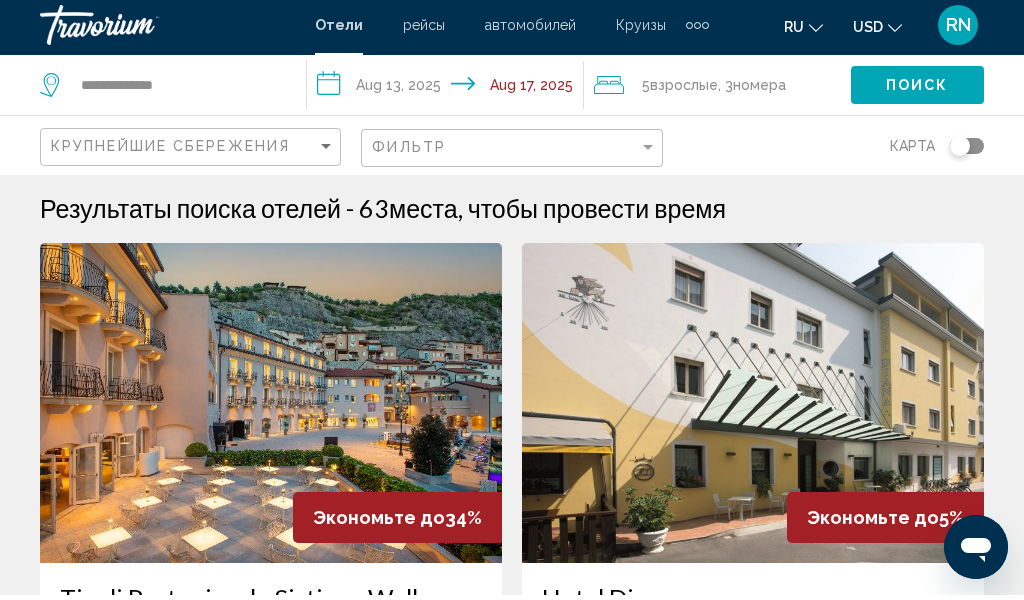 scroll, scrollTop: 0, scrollLeft: 0, axis: both 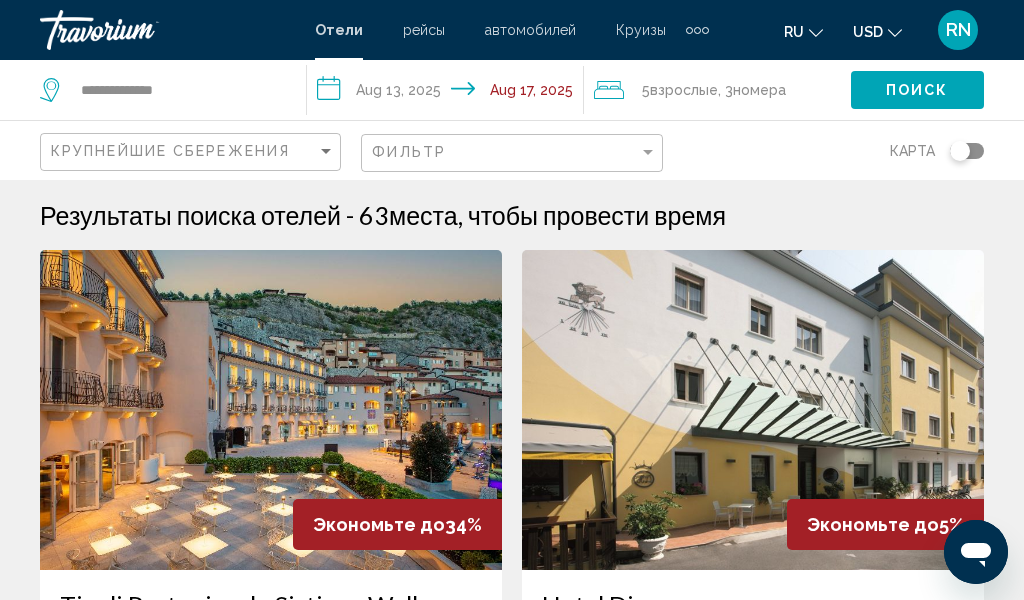 click on "USD" 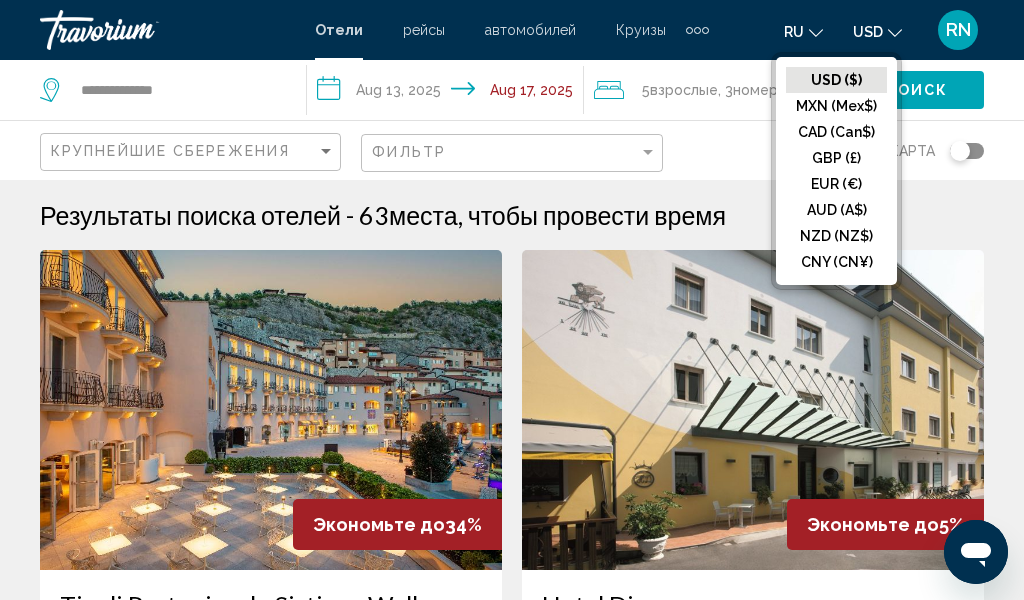 click on "EUR (€)" 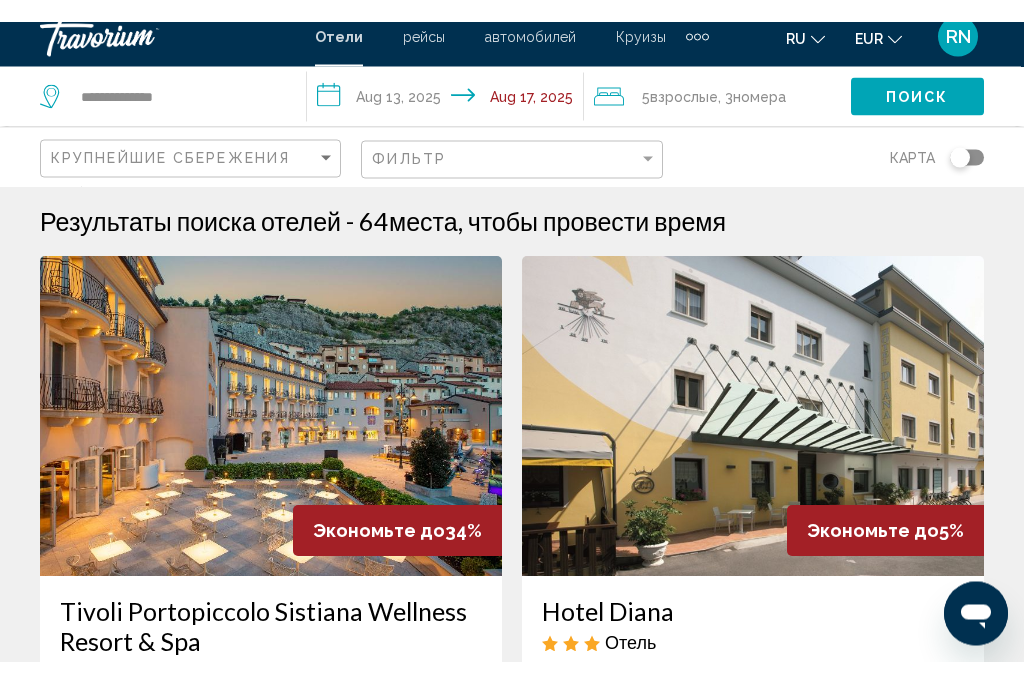 scroll, scrollTop: 36, scrollLeft: 0, axis: vertical 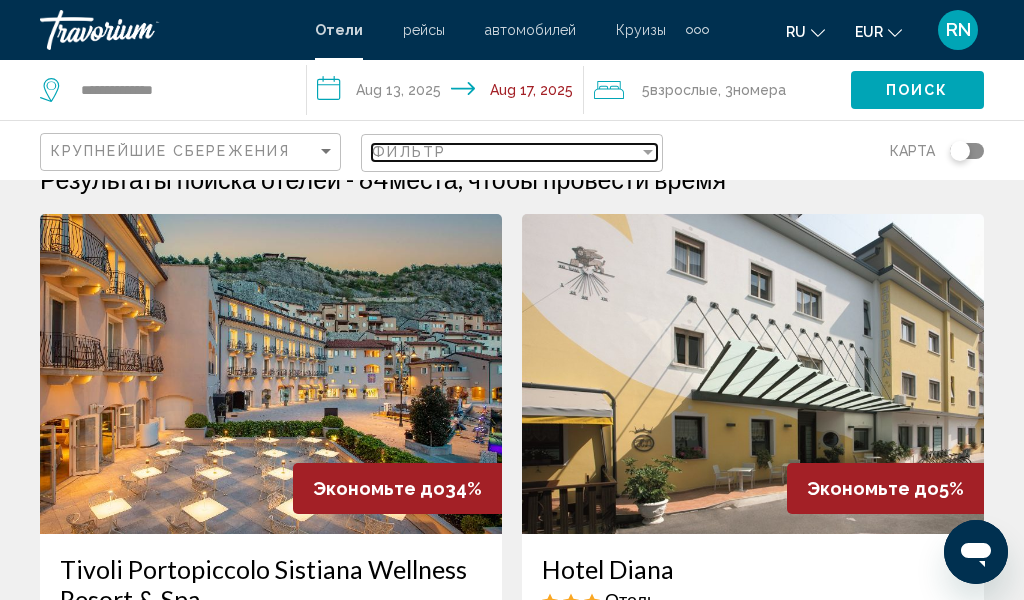 click on "Фильтр" at bounding box center (505, 152) 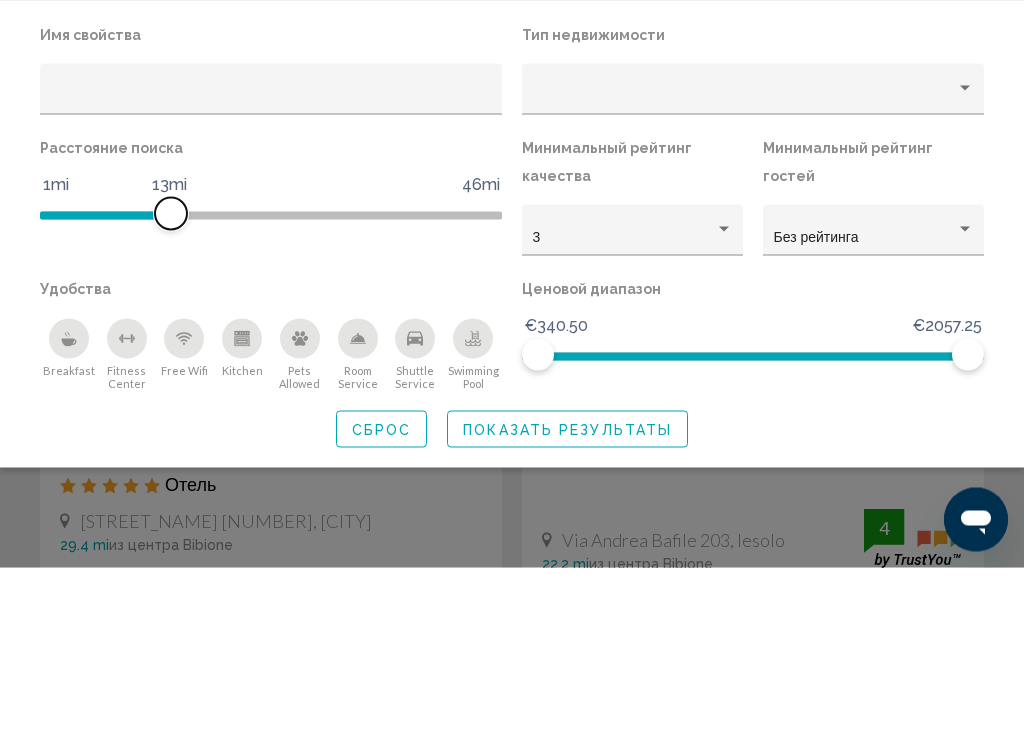 scroll, scrollTop: 0, scrollLeft: 0, axis: both 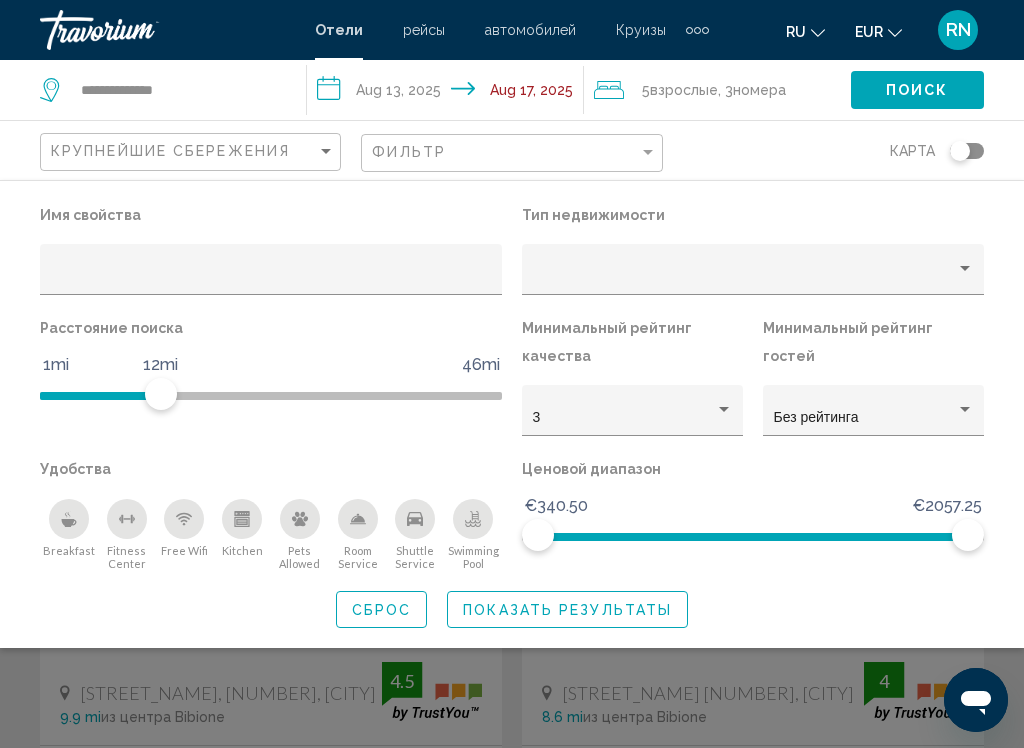 click 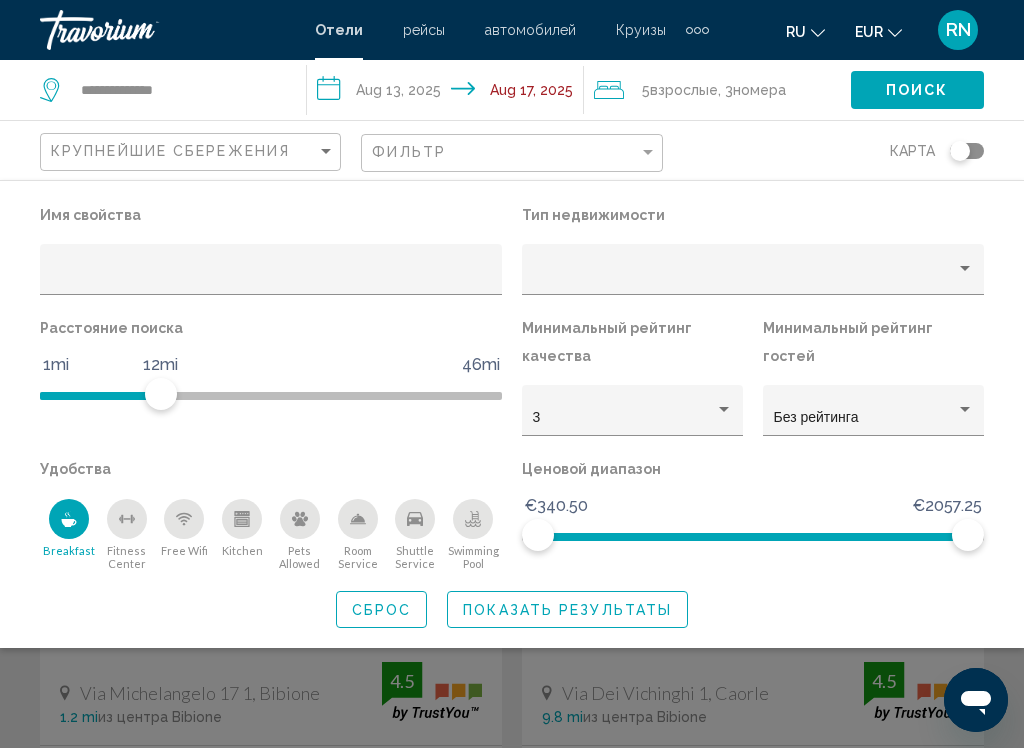 click on "Показать результаты" 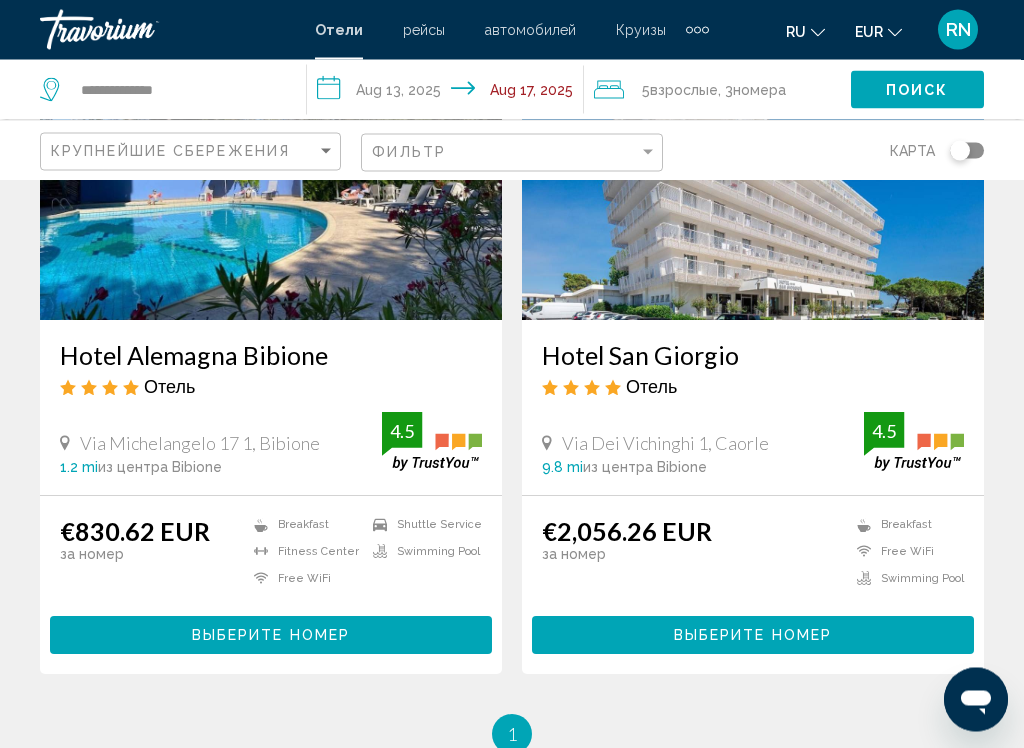 scroll, scrollTop: 251, scrollLeft: 0, axis: vertical 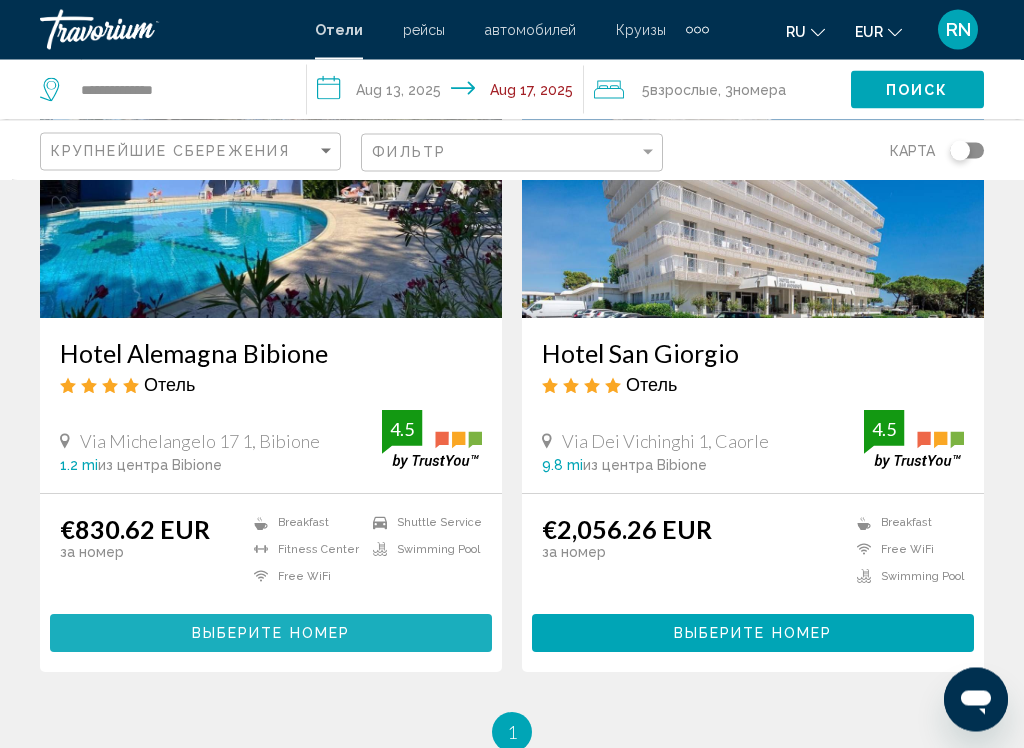 click on "Выберите номер" at bounding box center [271, 633] 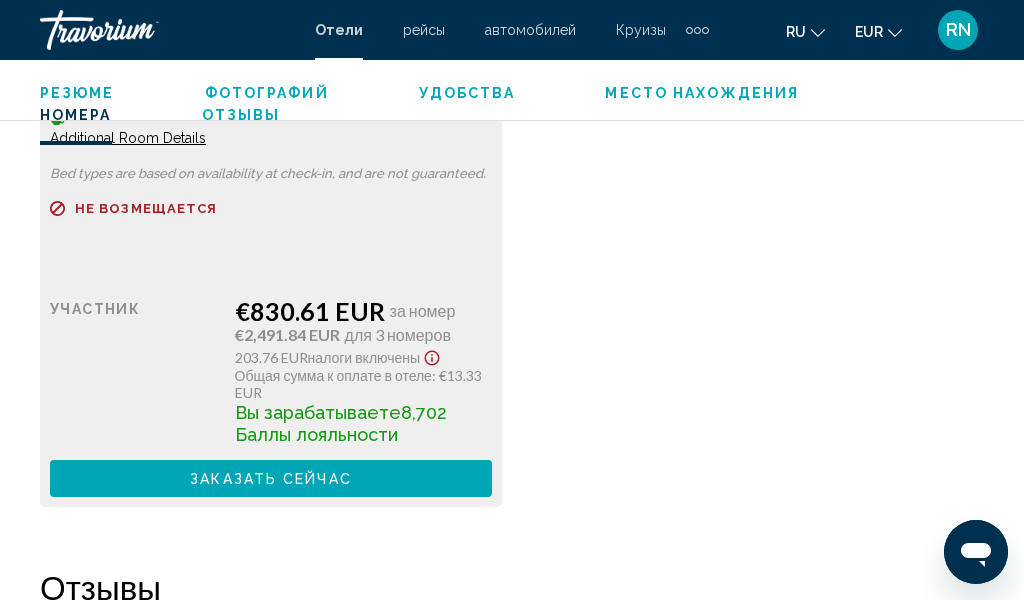 scroll, scrollTop: 3794, scrollLeft: 0, axis: vertical 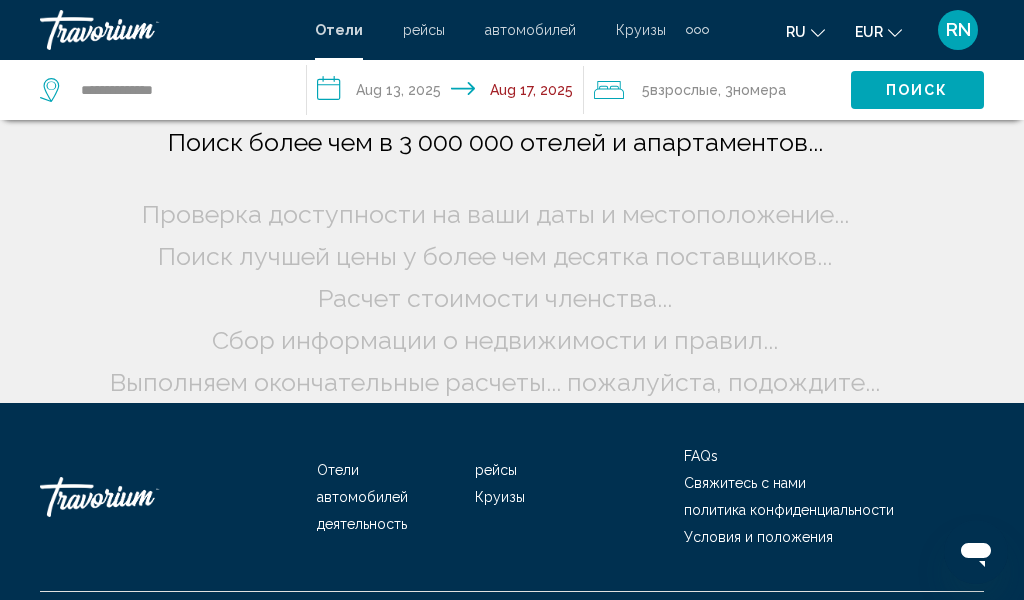 click on "5  Взрослый Взрослые" 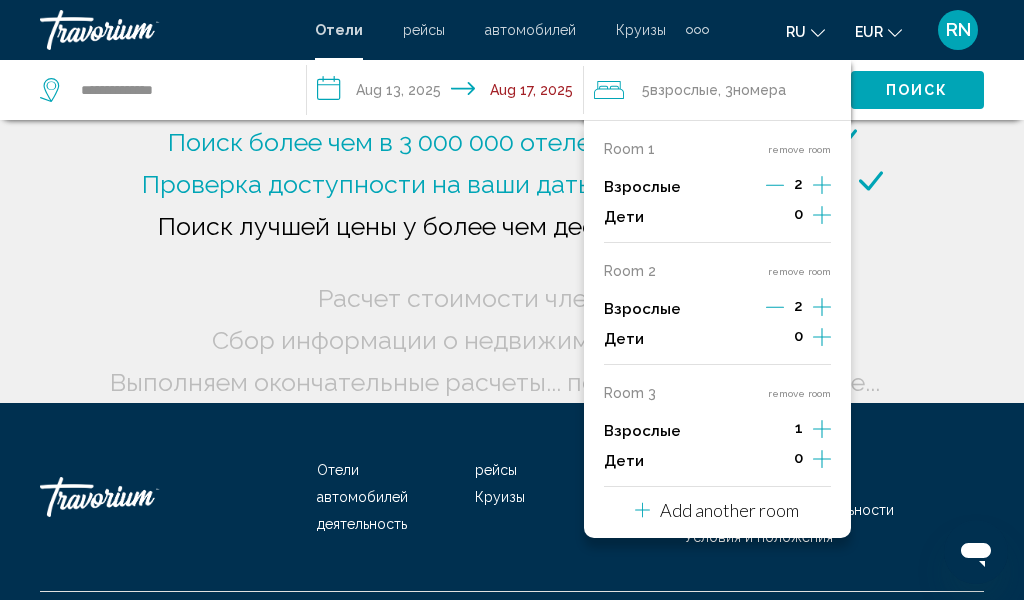 click on "5  Взрослый Взрослые" 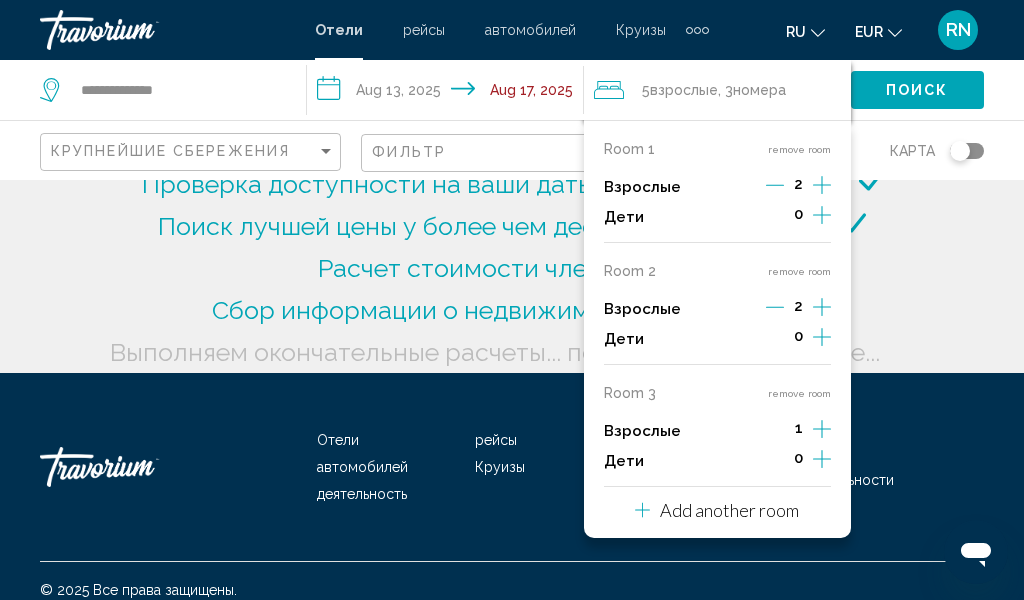 click on "remove room" at bounding box center [799, 393] 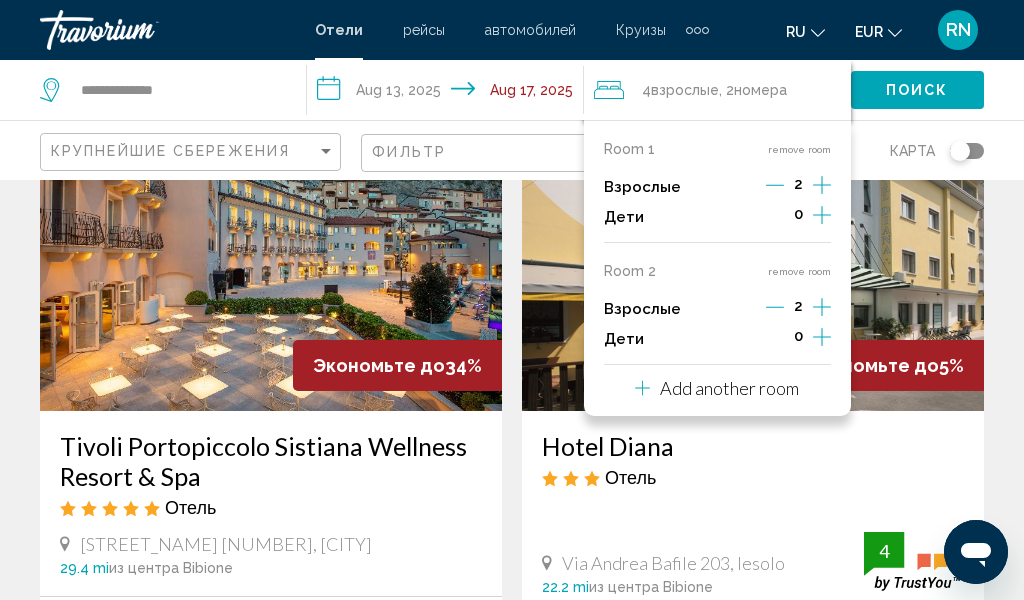 click on "Поиск" 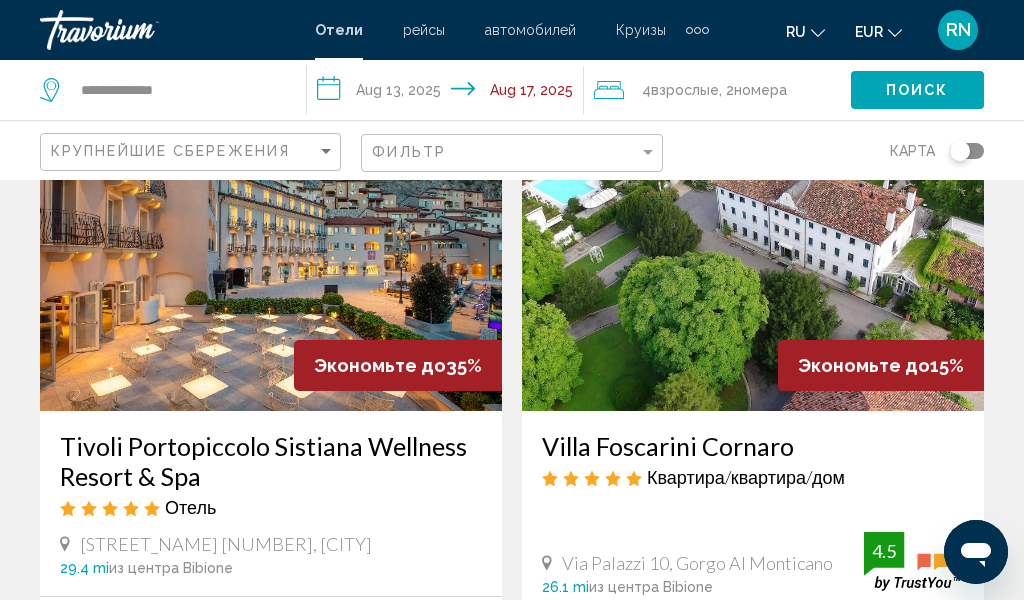 click on "4  Взрослый Взрослые , 2  Комната номера" 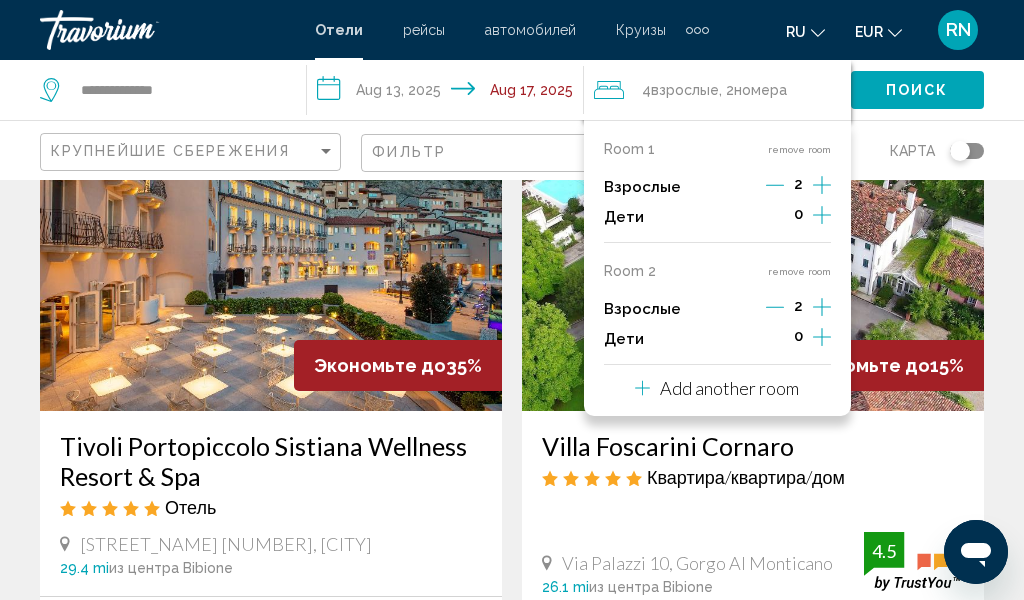 click on "Add another room" at bounding box center [729, 388] 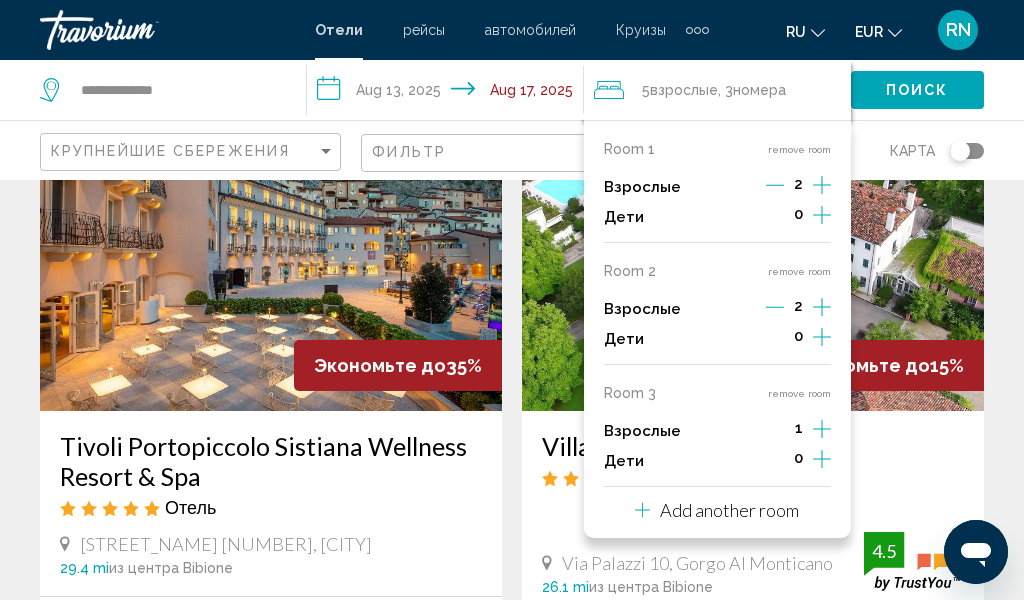 click 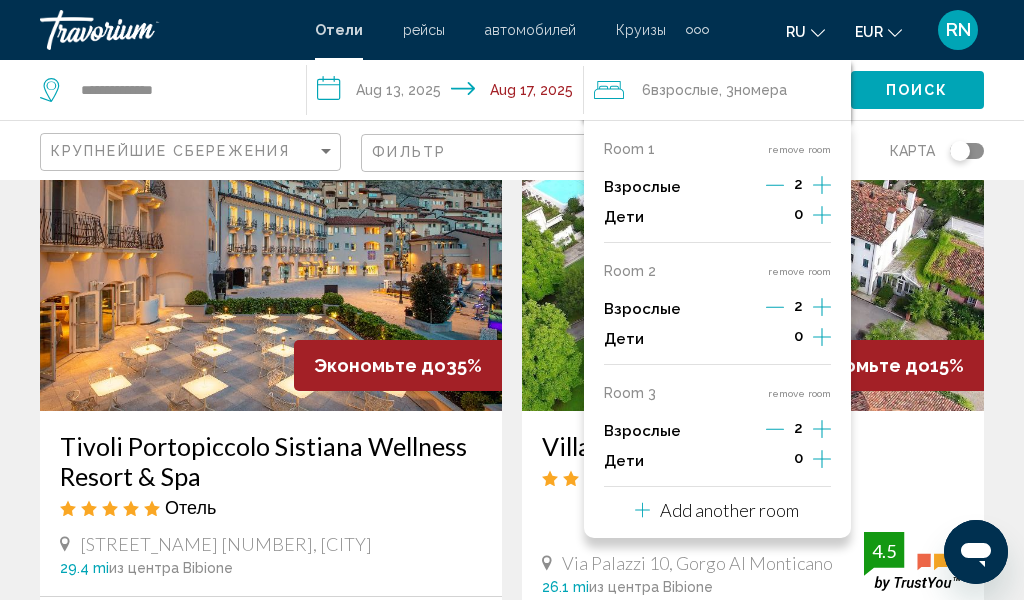 click on "Поиск" 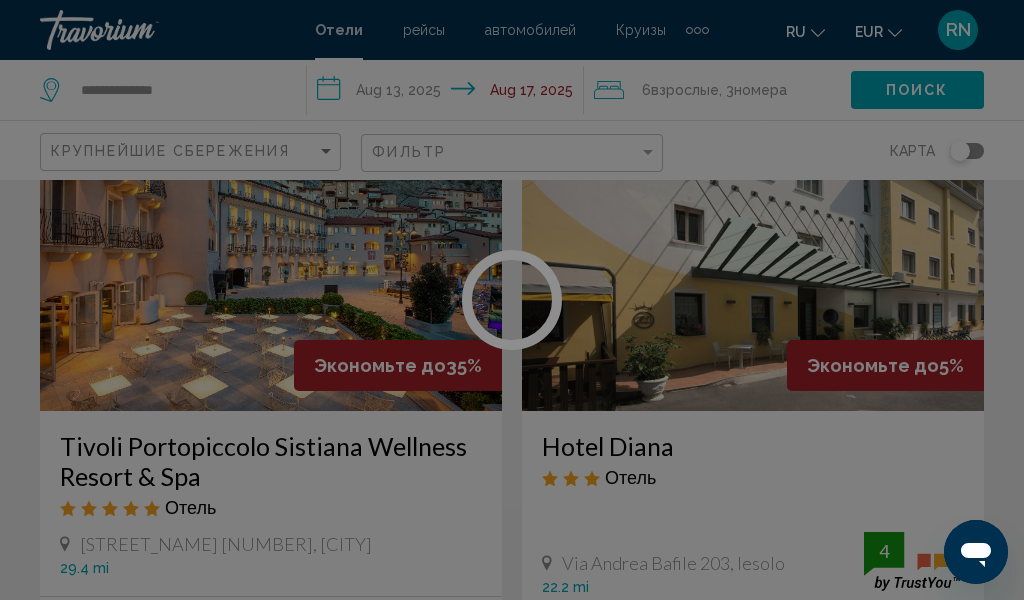 click at bounding box center [512, 300] 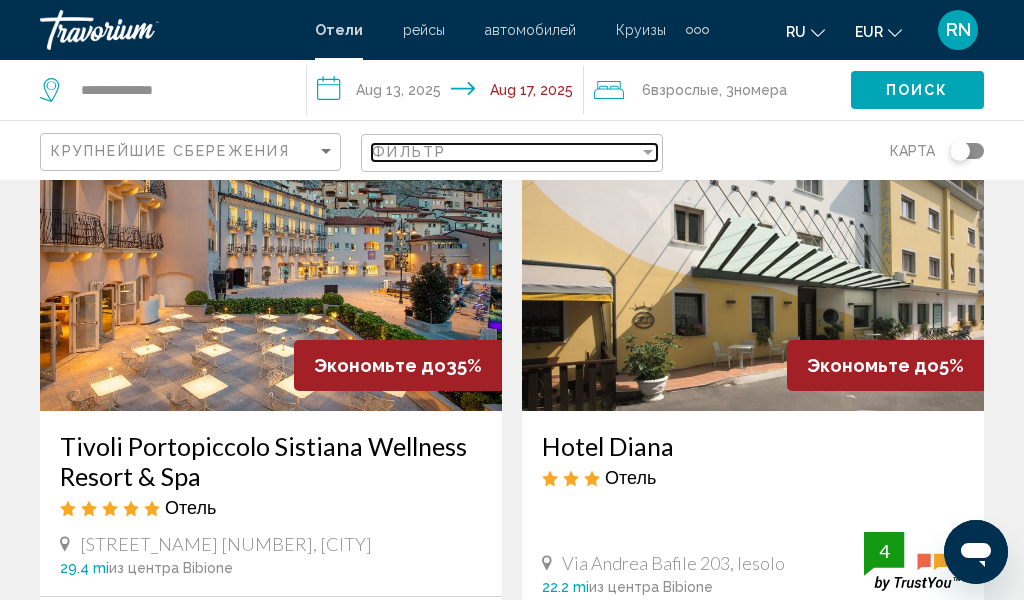 click on "Фильтр" at bounding box center [505, 152] 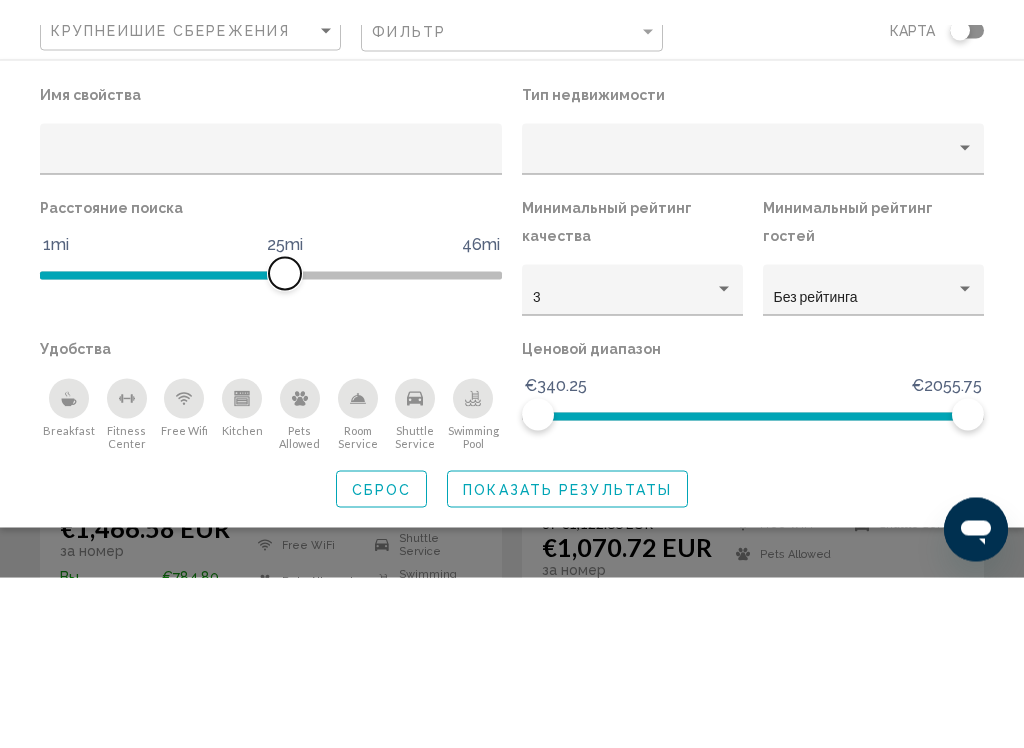 scroll, scrollTop: 305, scrollLeft: 0, axis: vertical 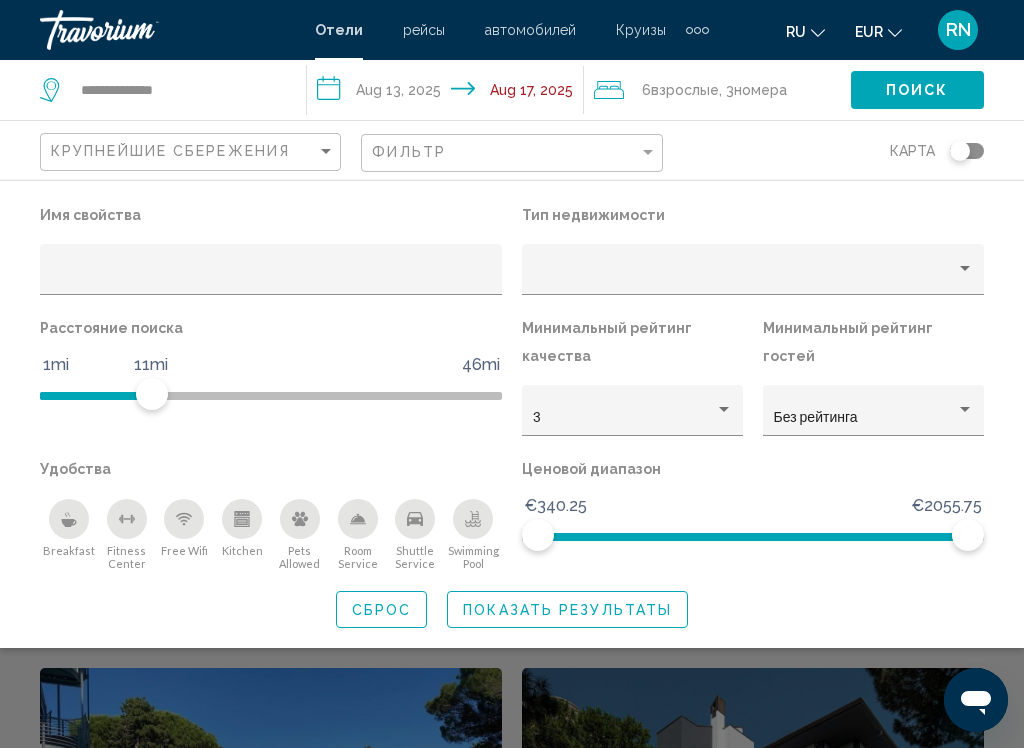 click 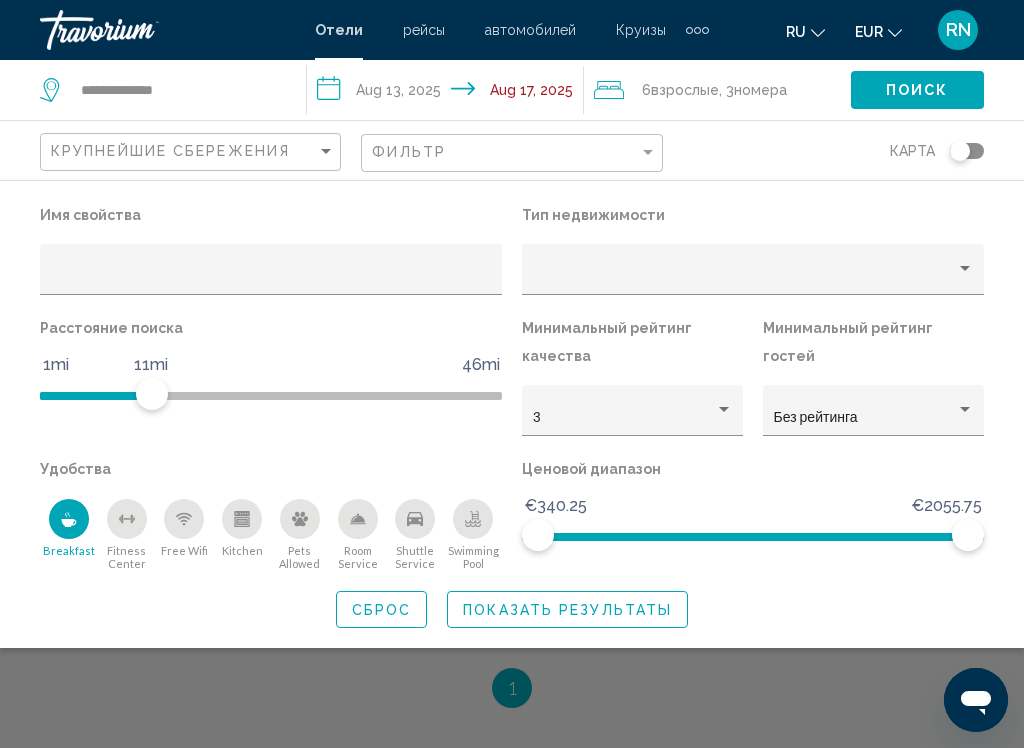 click on "Показать результаты" 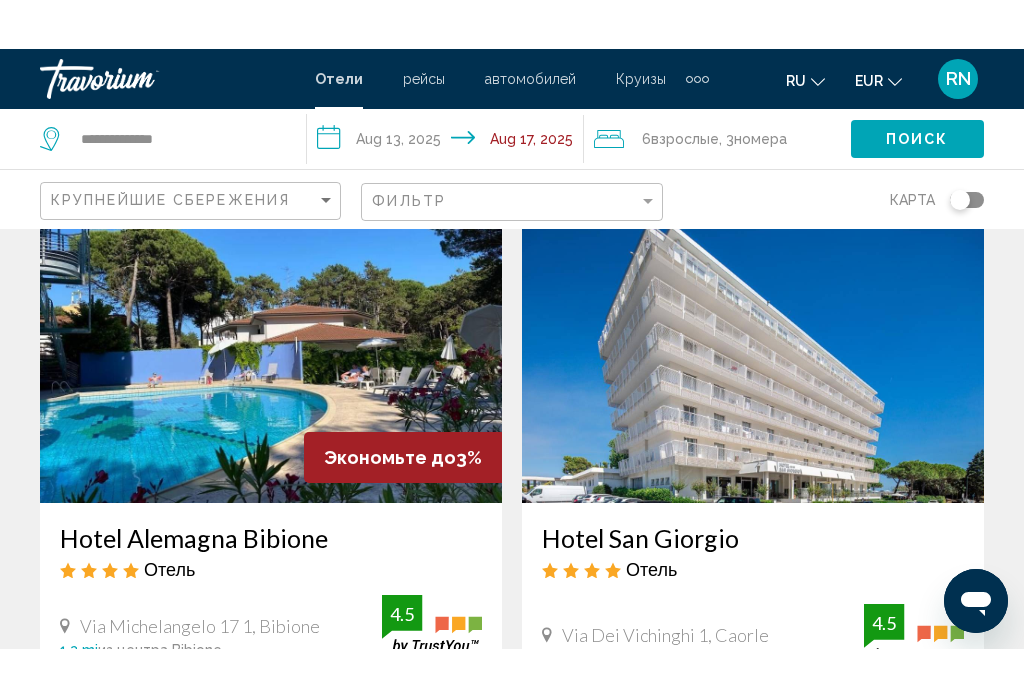 scroll, scrollTop: 0, scrollLeft: 0, axis: both 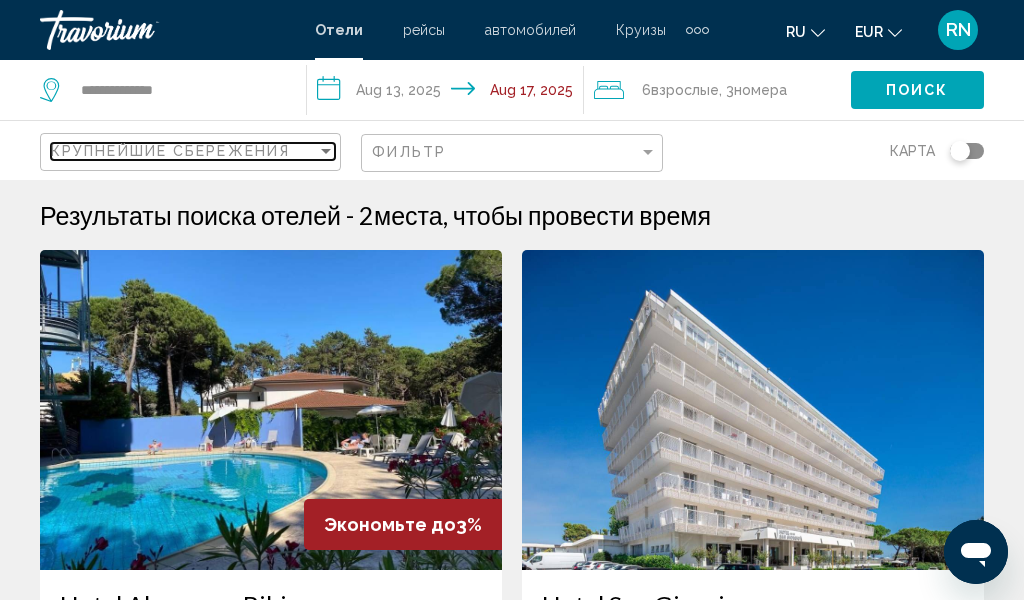 click on "Крупнейшие сбережения" at bounding box center [170, 151] 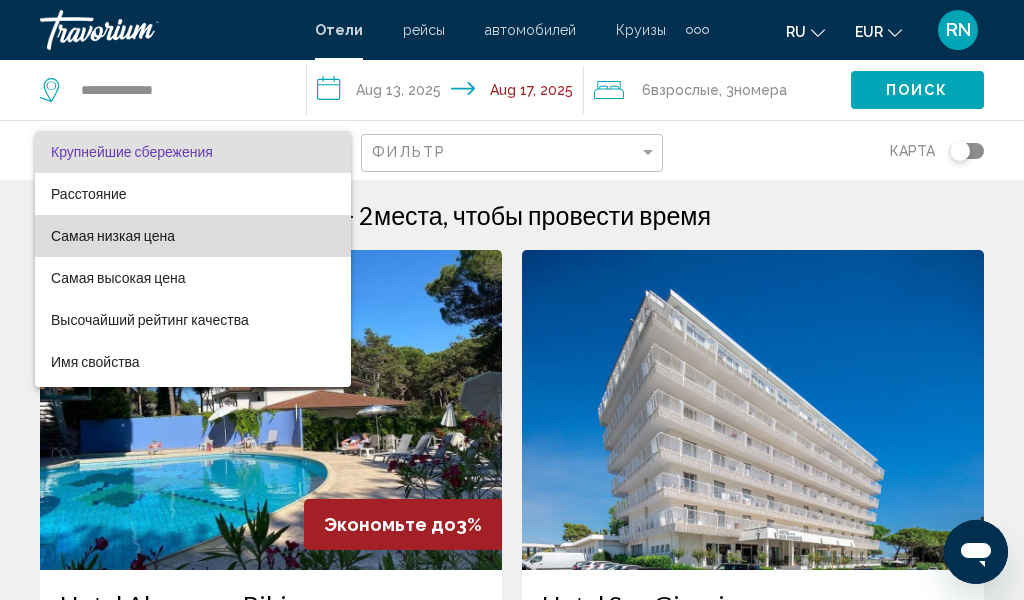 click on "Самая низкая цена" at bounding box center (113, 236) 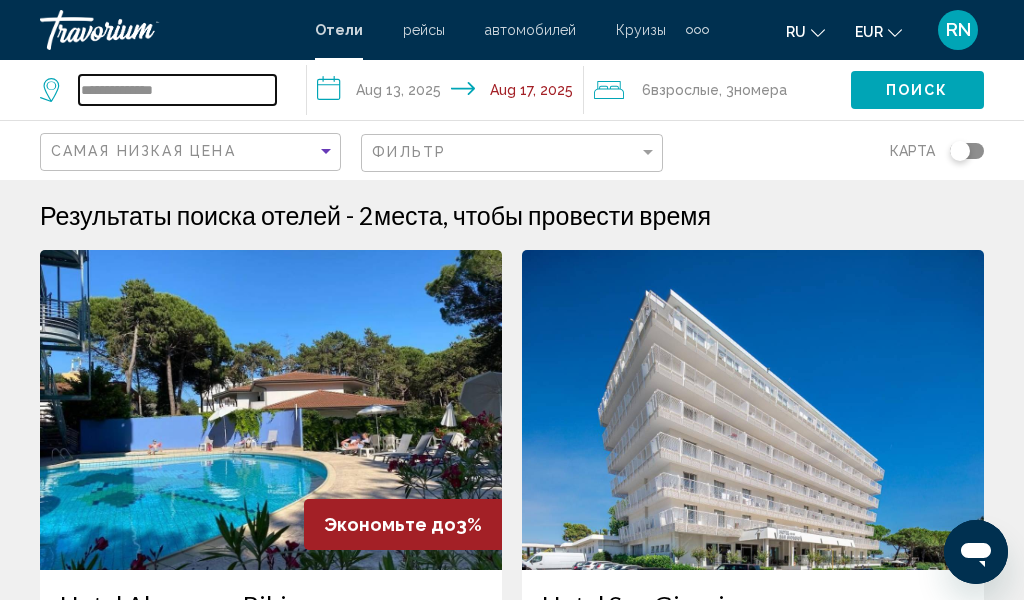click on "**********" at bounding box center [177, 90] 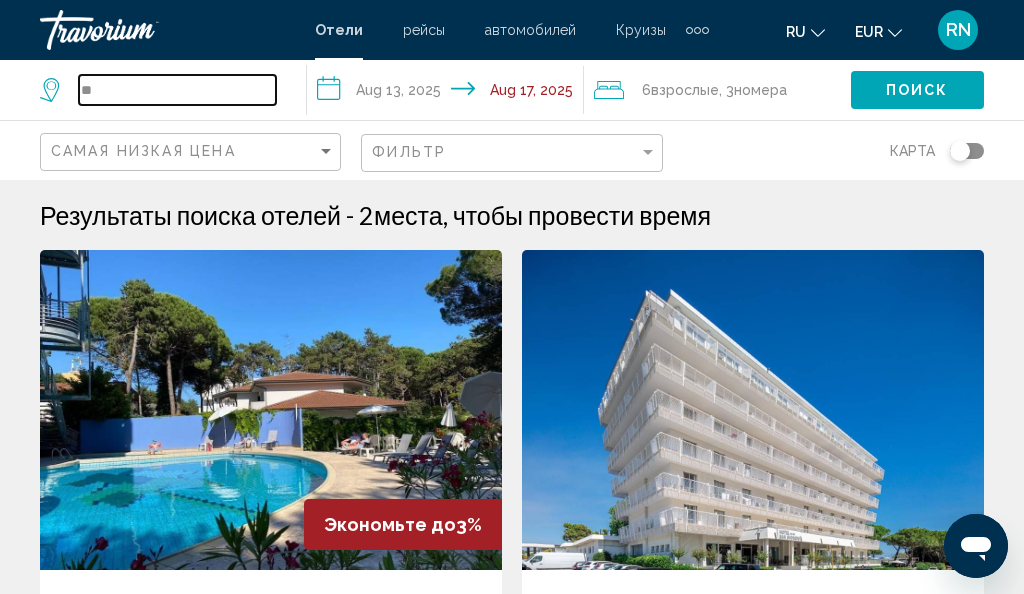 type on "*" 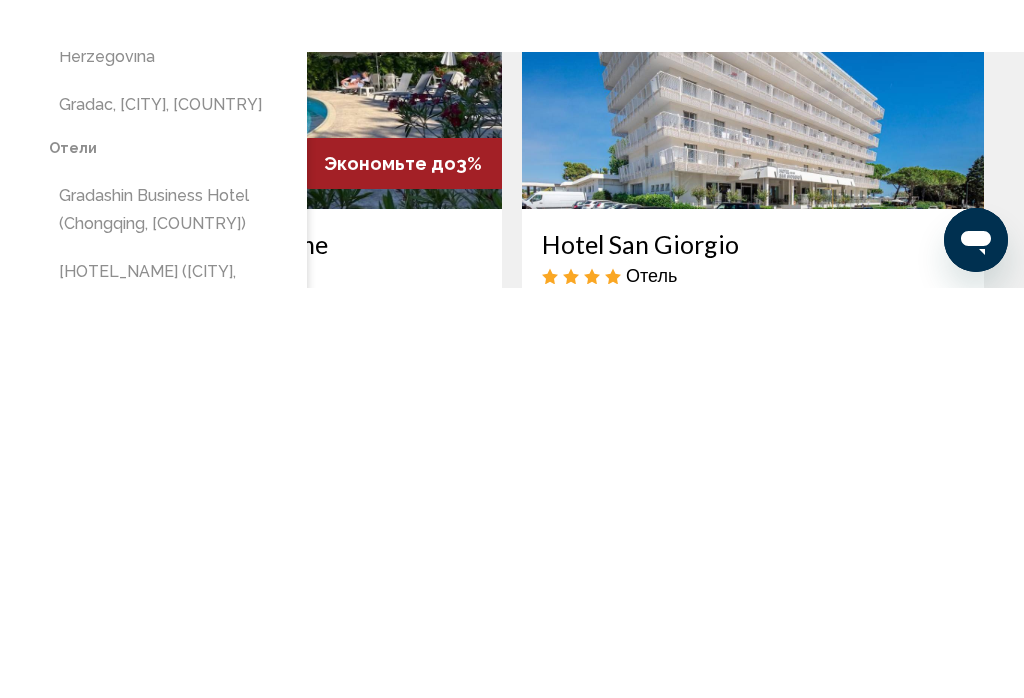 scroll, scrollTop: 0, scrollLeft: 0, axis: both 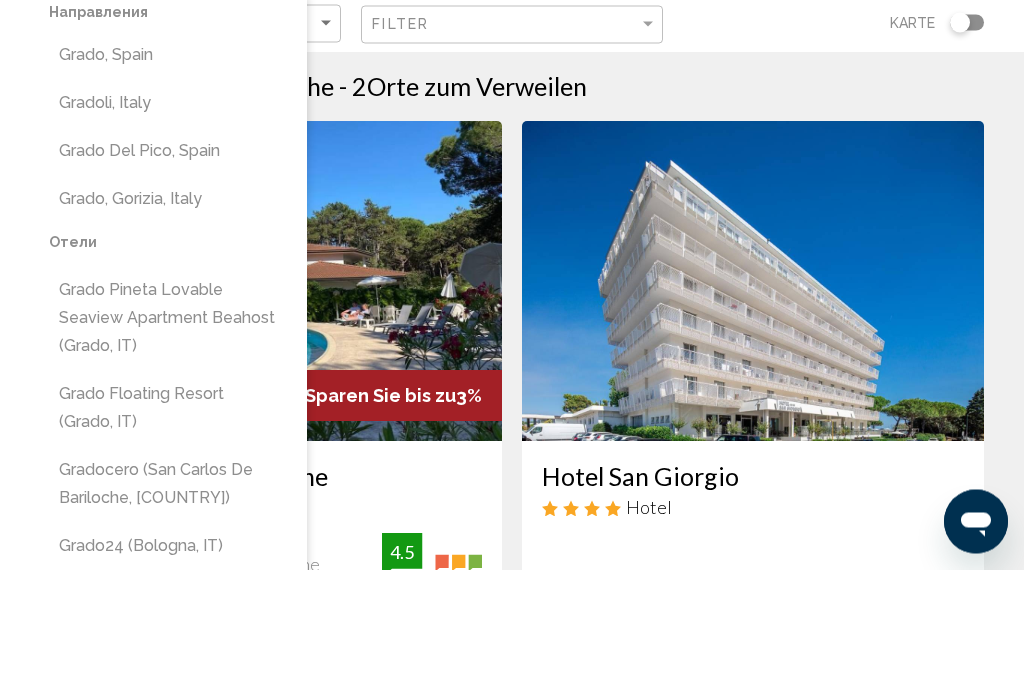 click on "Grado, Gorizia, Italy" at bounding box center (168, 327) 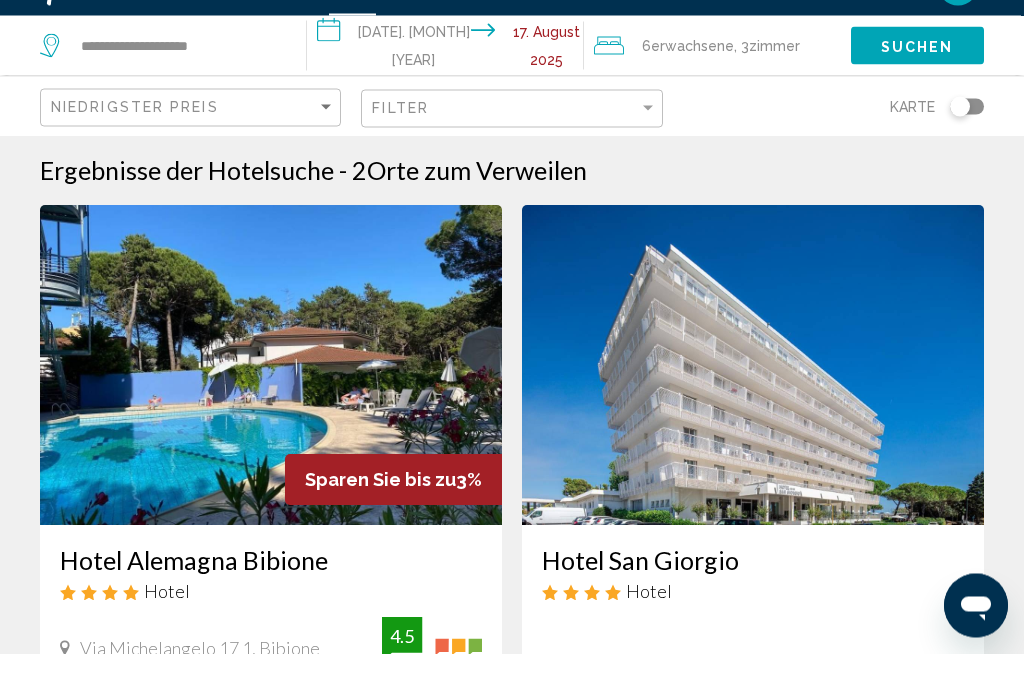 click on "Suchen" 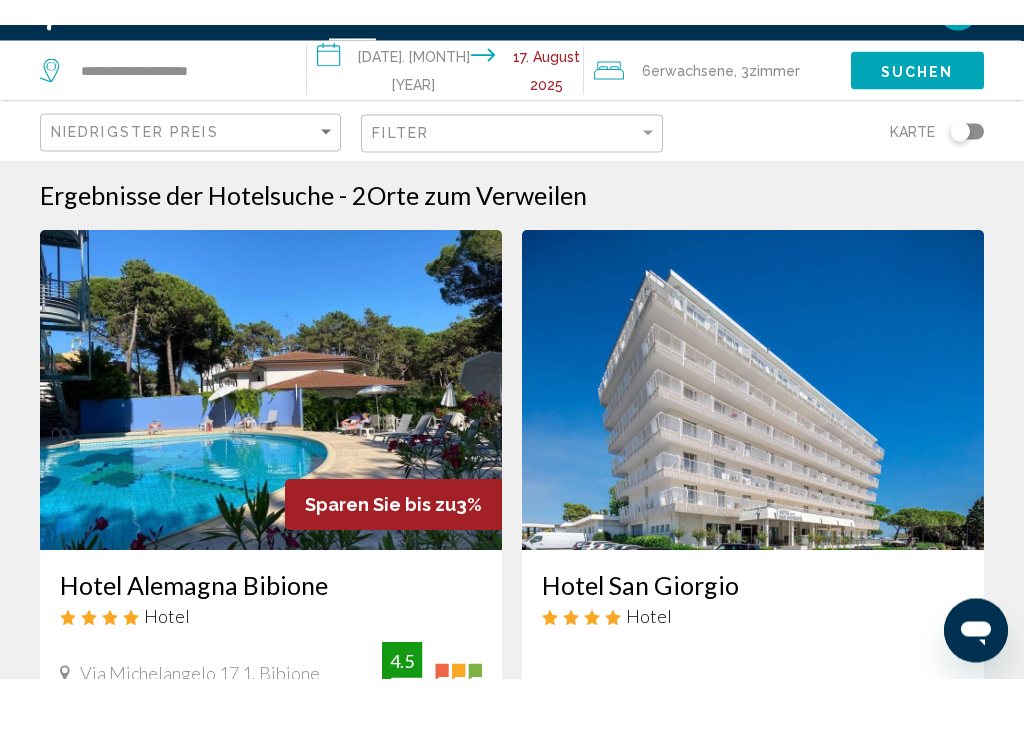 scroll, scrollTop: 45, scrollLeft: 0, axis: vertical 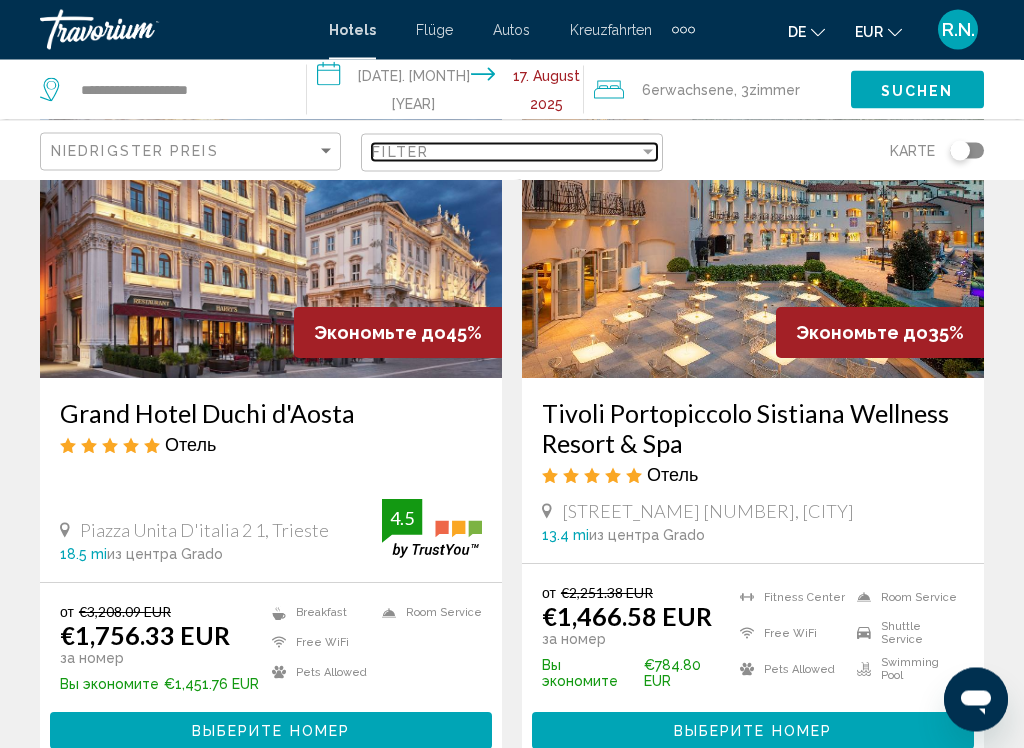 click on "Filter" at bounding box center (505, 152) 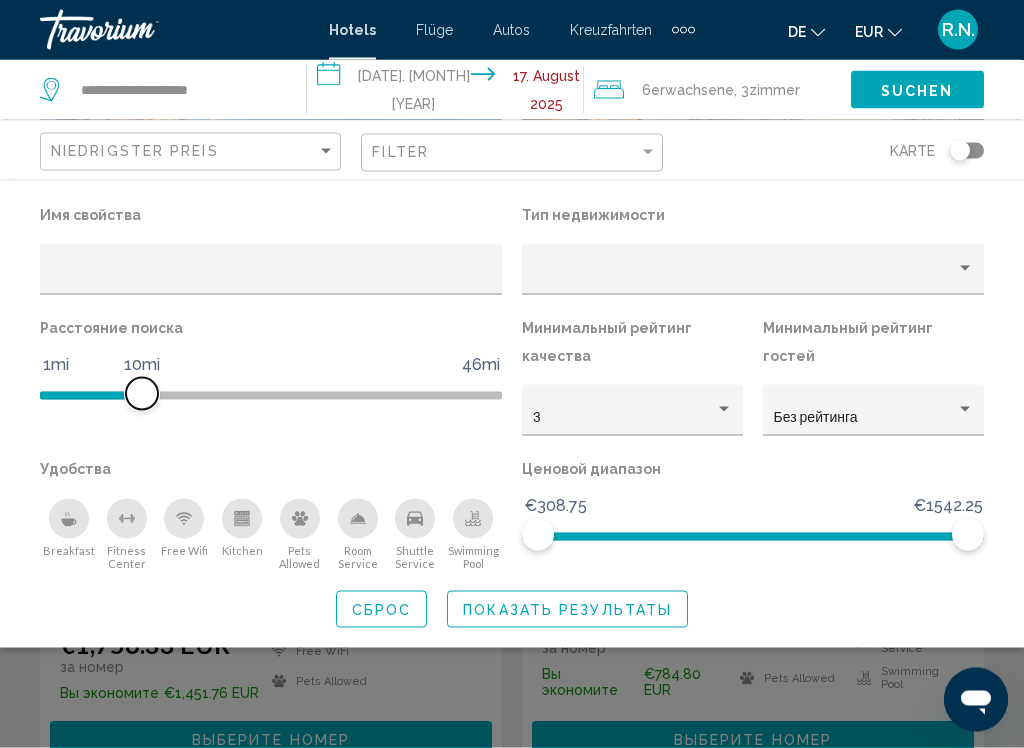 scroll, scrollTop: 183, scrollLeft: 0, axis: vertical 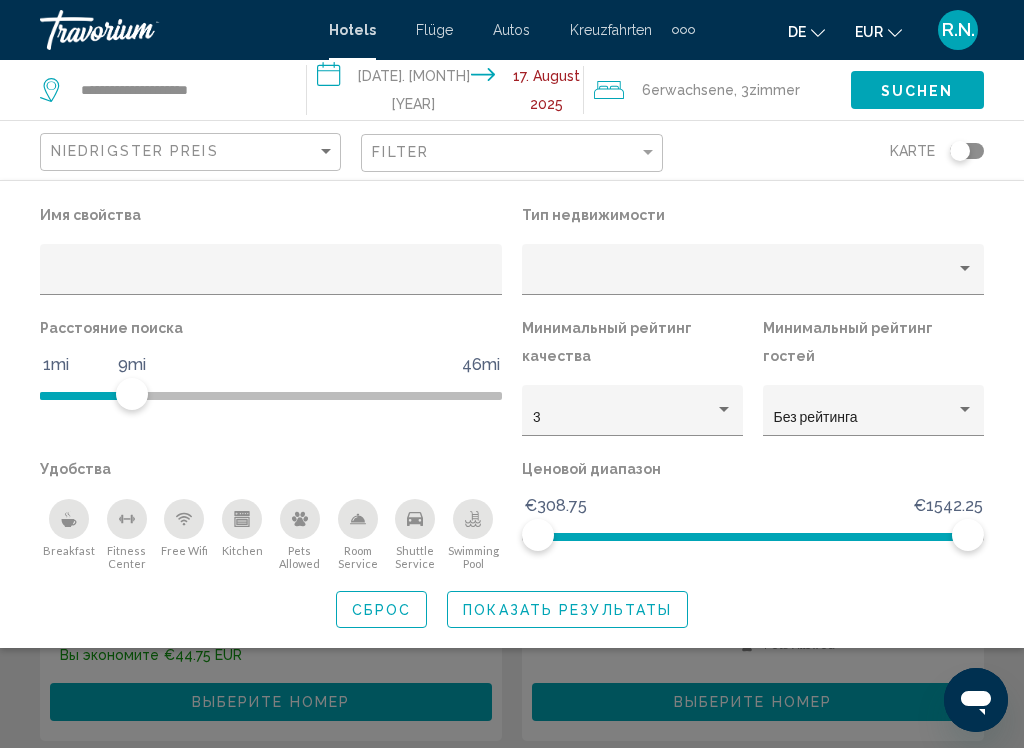 click 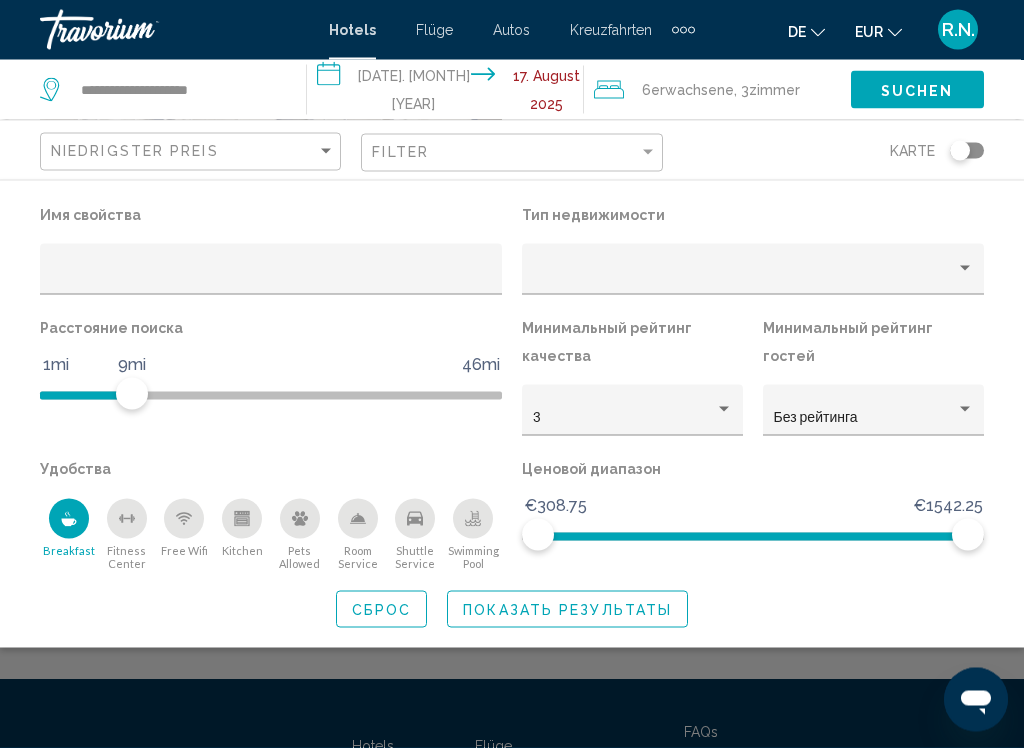 scroll, scrollTop: 357, scrollLeft: 0, axis: vertical 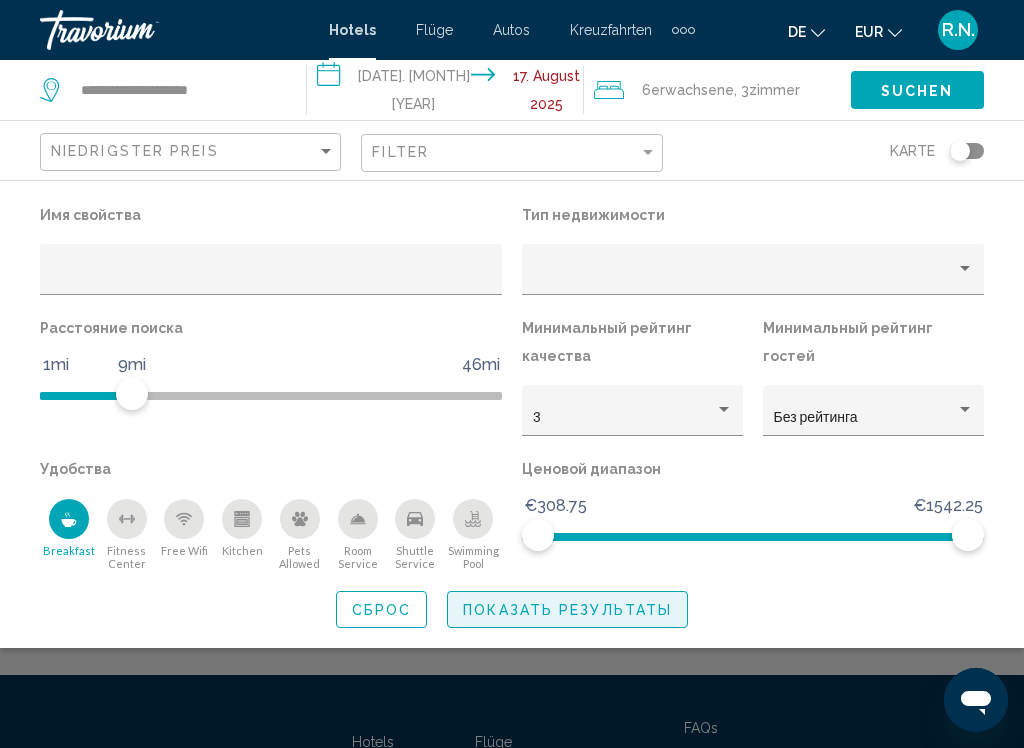 click on "Показать результаты" 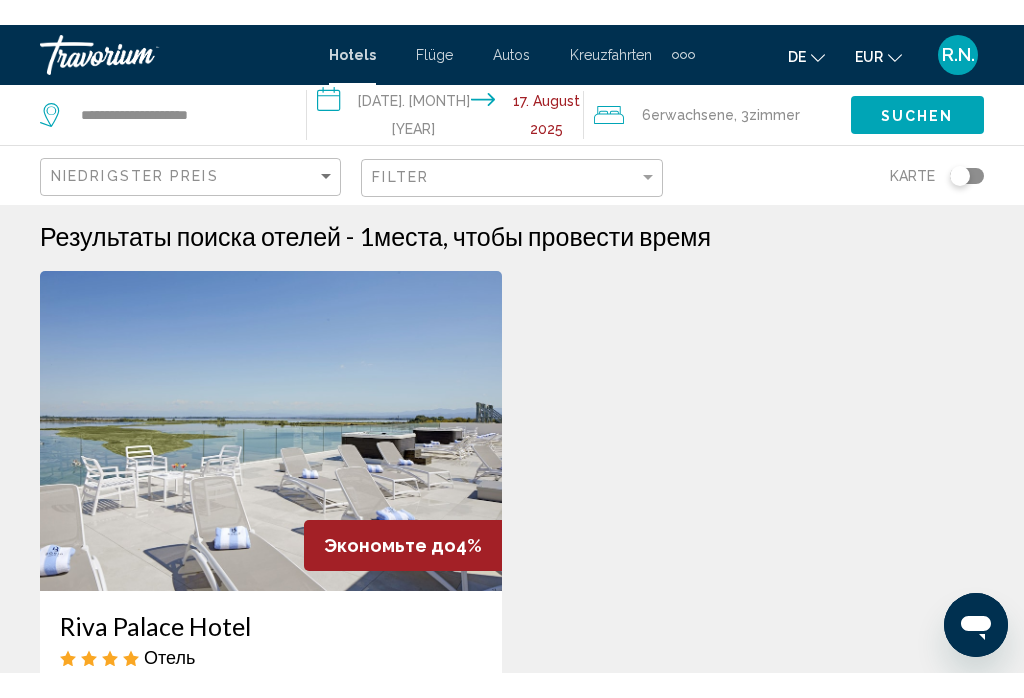 scroll, scrollTop: 0, scrollLeft: 0, axis: both 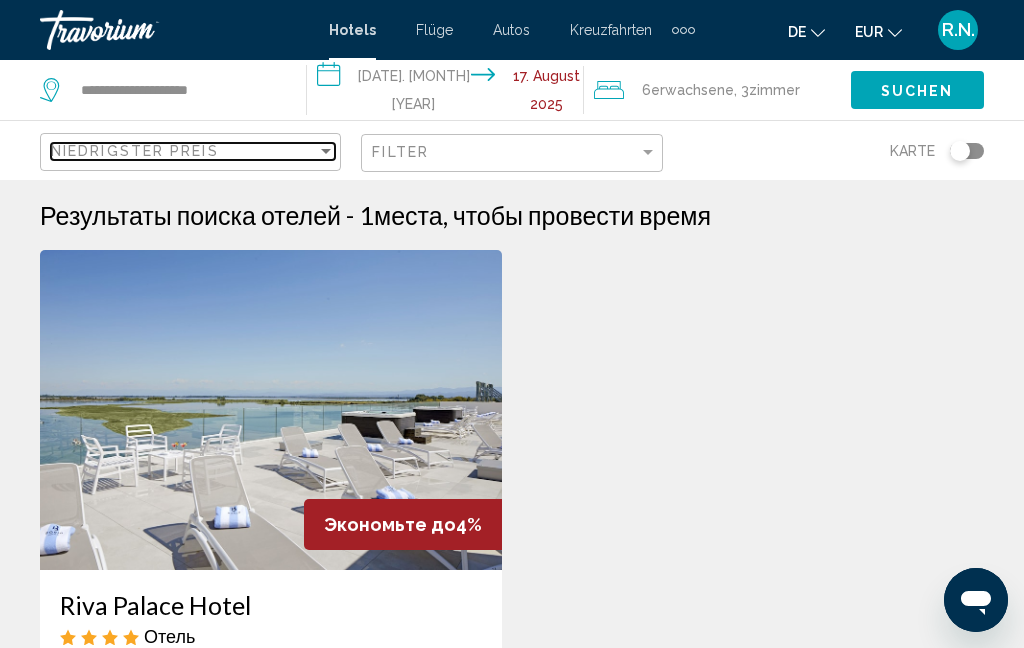click on "Niedrigster Preis" at bounding box center [184, 151] 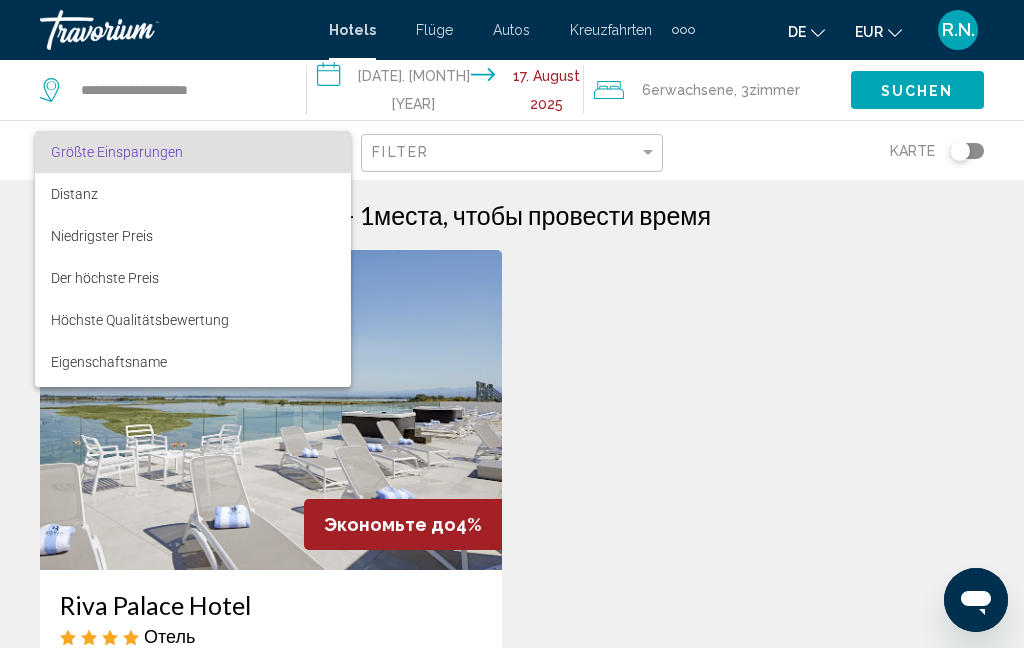 click at bounding box center (512, 324) 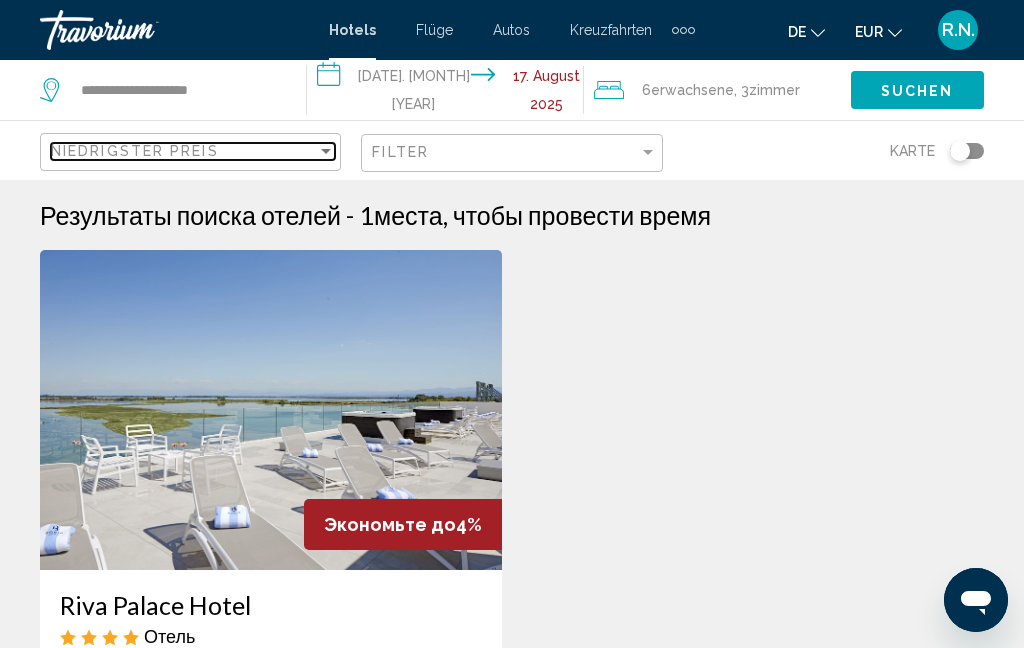click on "Niedrigster Preis" at bounding box center (184, 151) 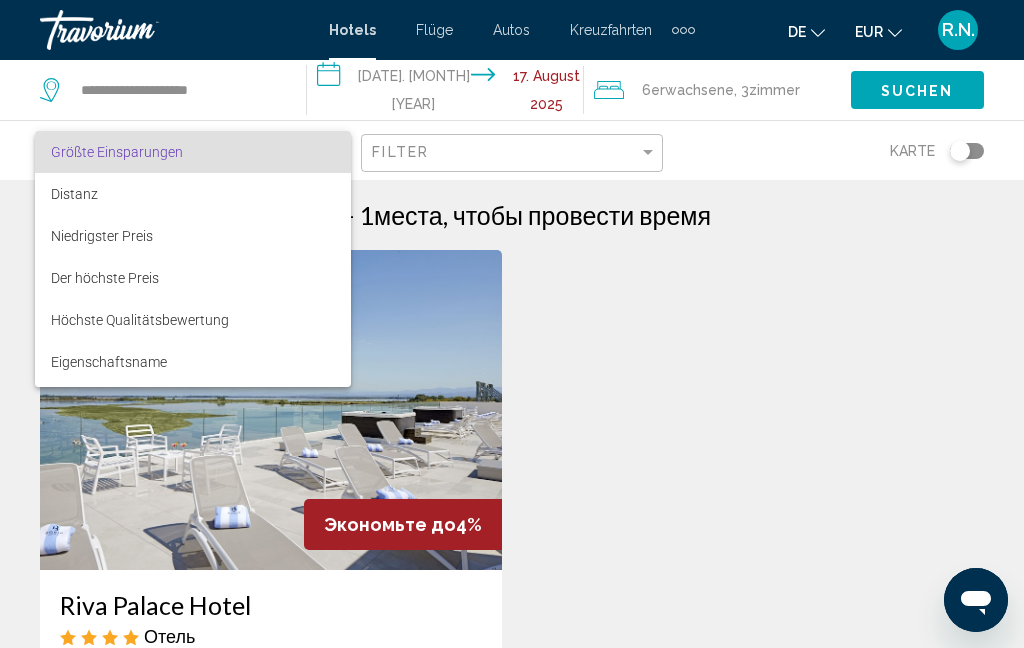 click at bounding box center [512, 324] 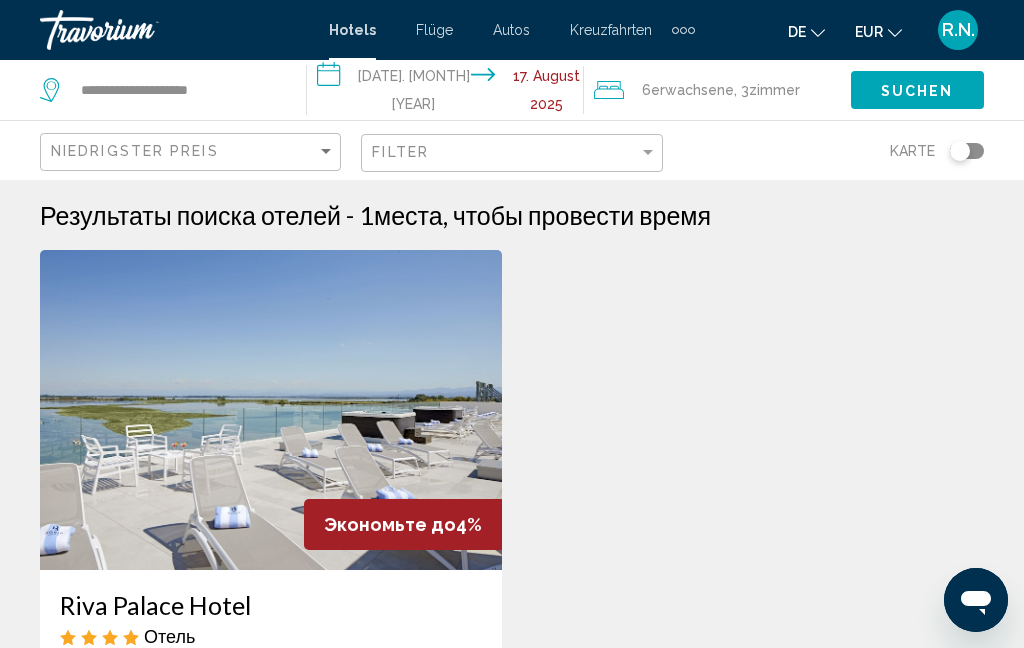 click on "Erwachsene" 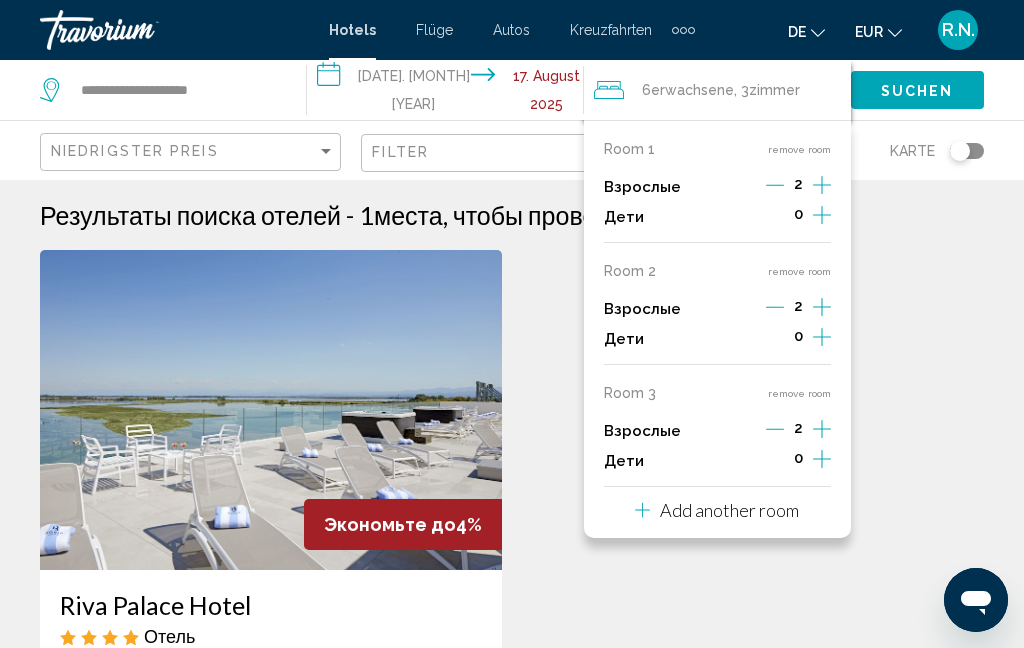 click on "remove room" at bounding box center (799, 393) 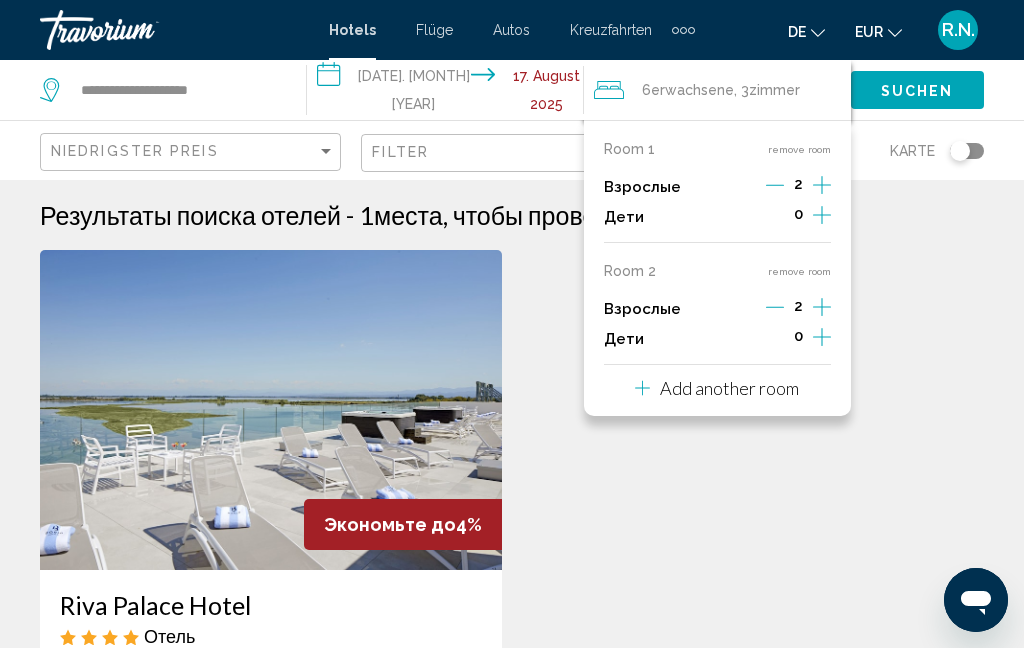 click on "Suchen" 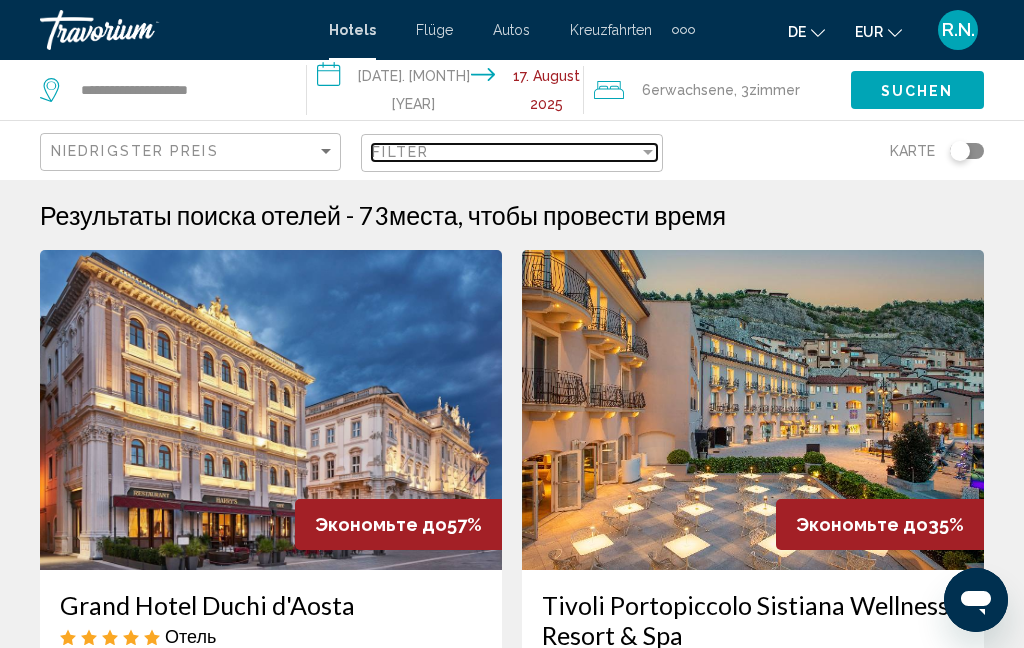 click on "Filter" at bounding box center (505, 152) 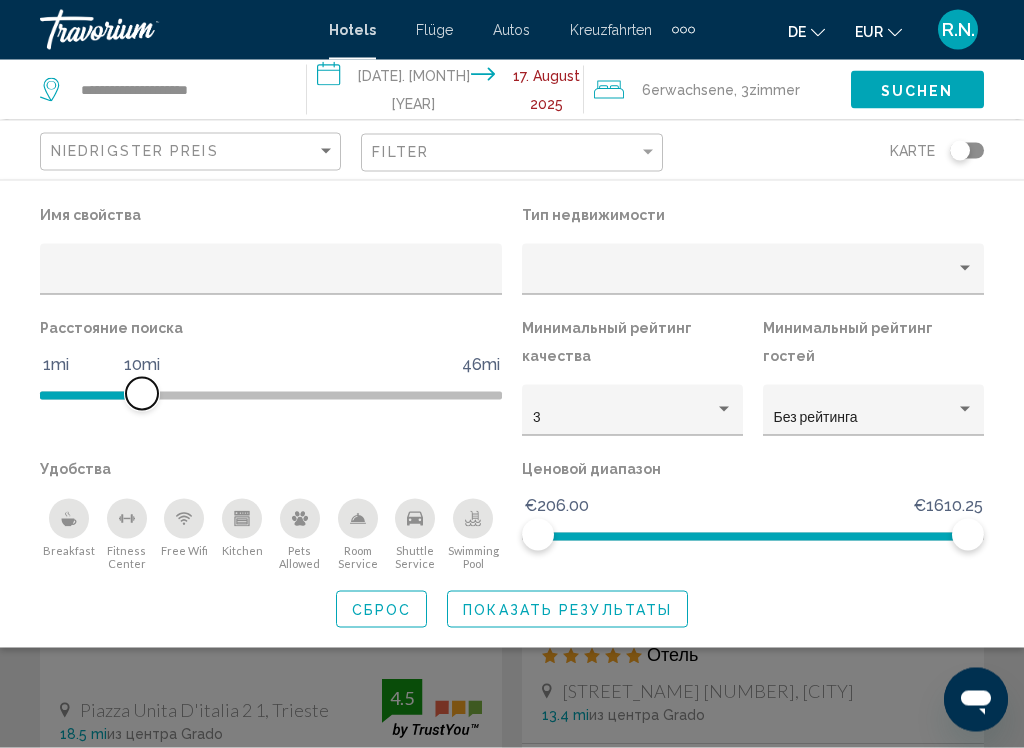 scroll, scrollTop: 14, scrollLeft: 0, axis: vertical 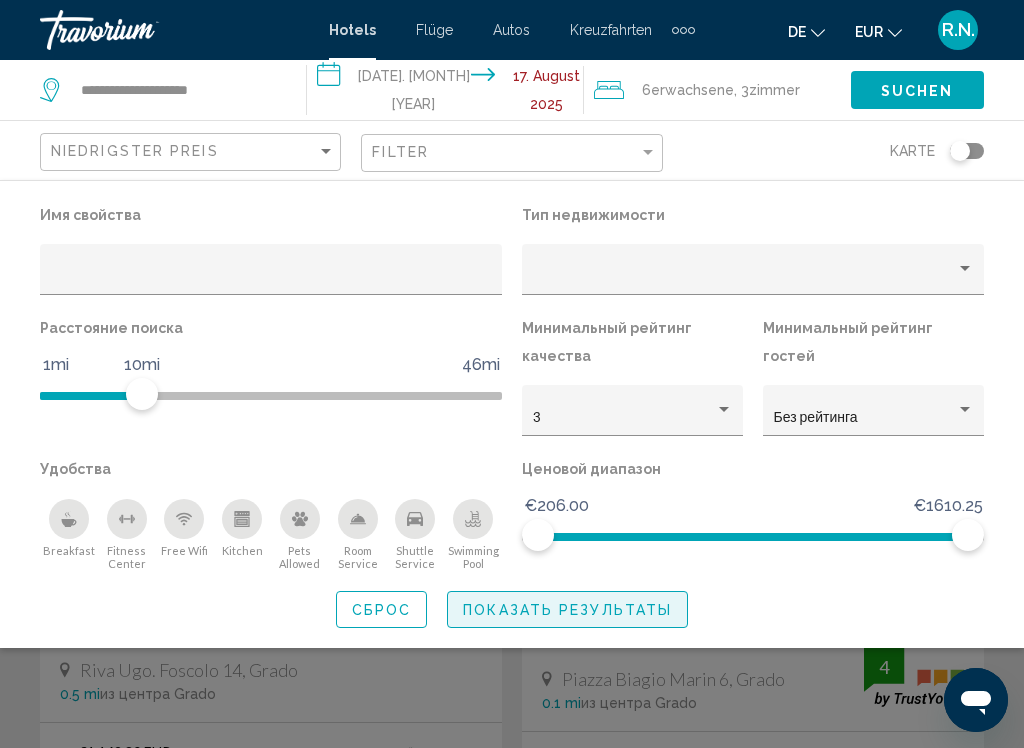 click on "Показать результаты" 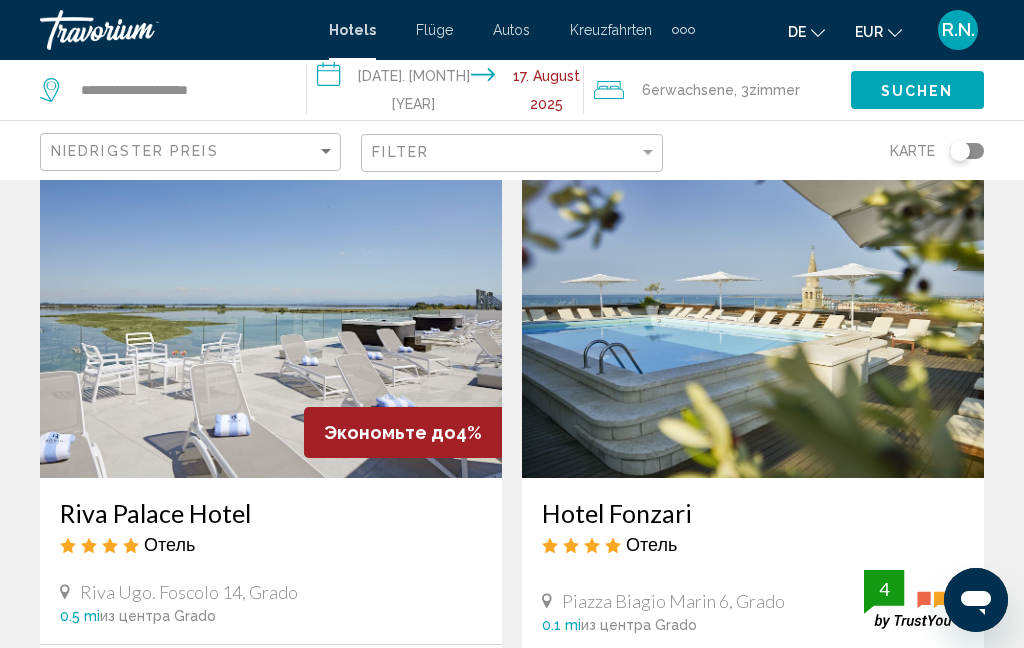 scroll, scrollTop: 0, scrollLeft: 0, axis: both 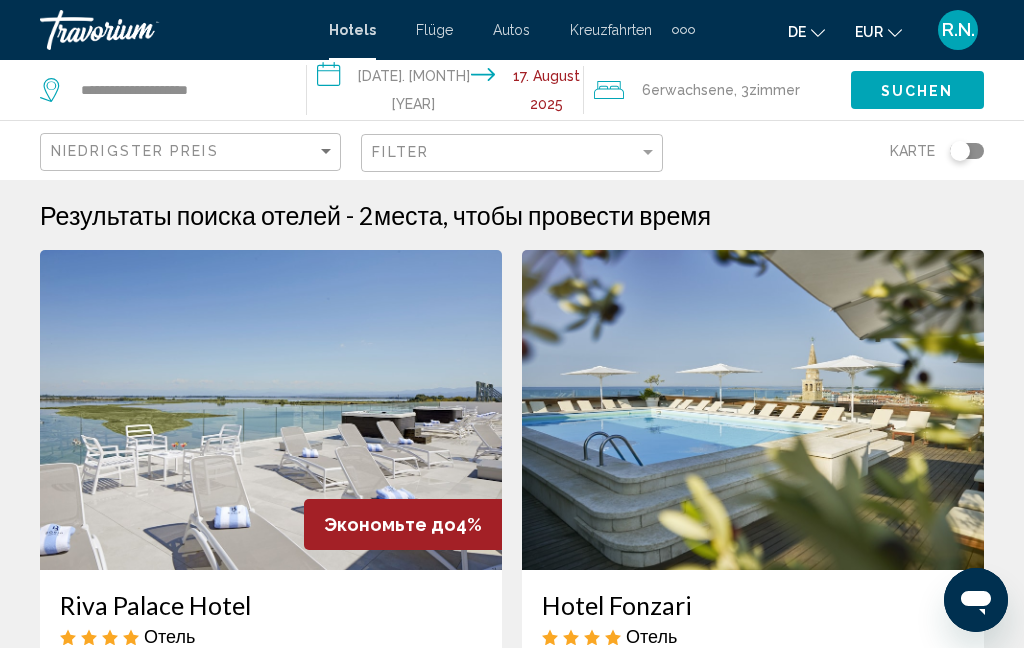 click on "Erwachsene" 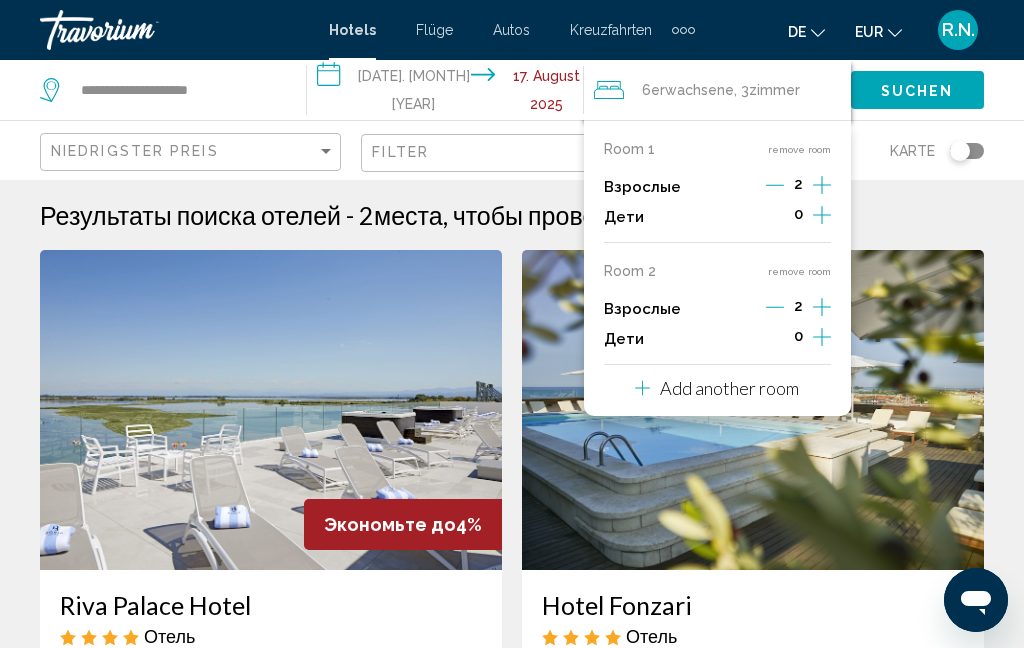 click on "remove room" at bounding box center [799, 271] 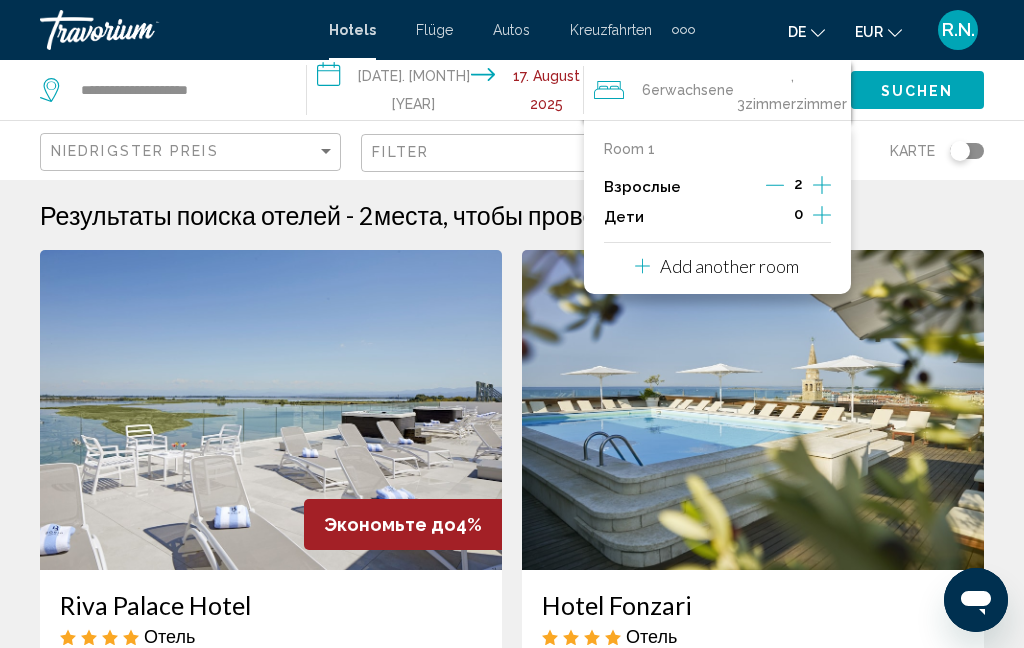 click 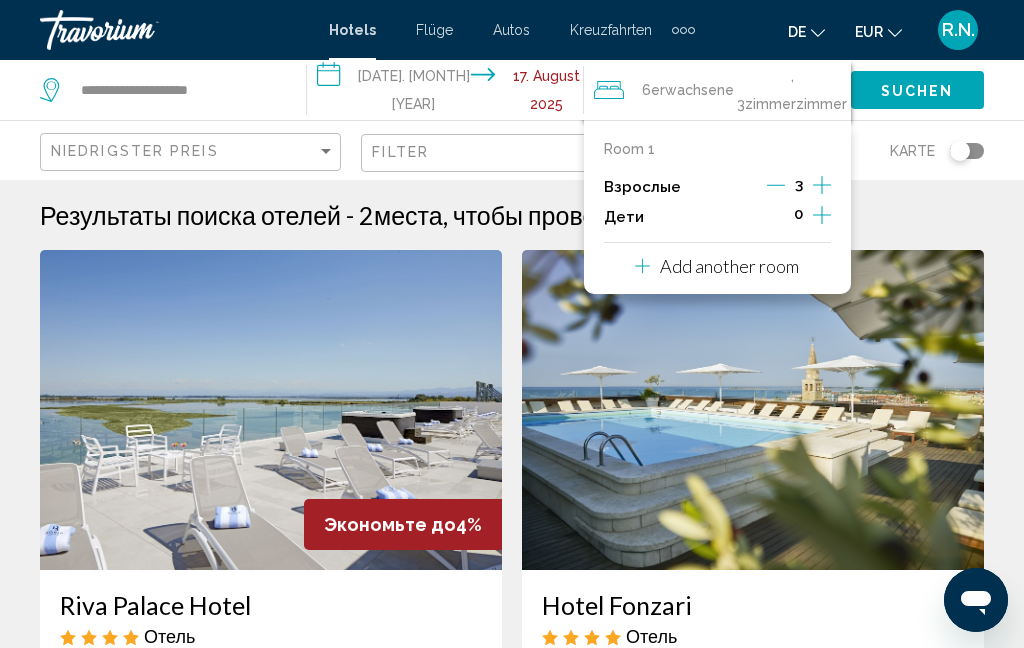 click 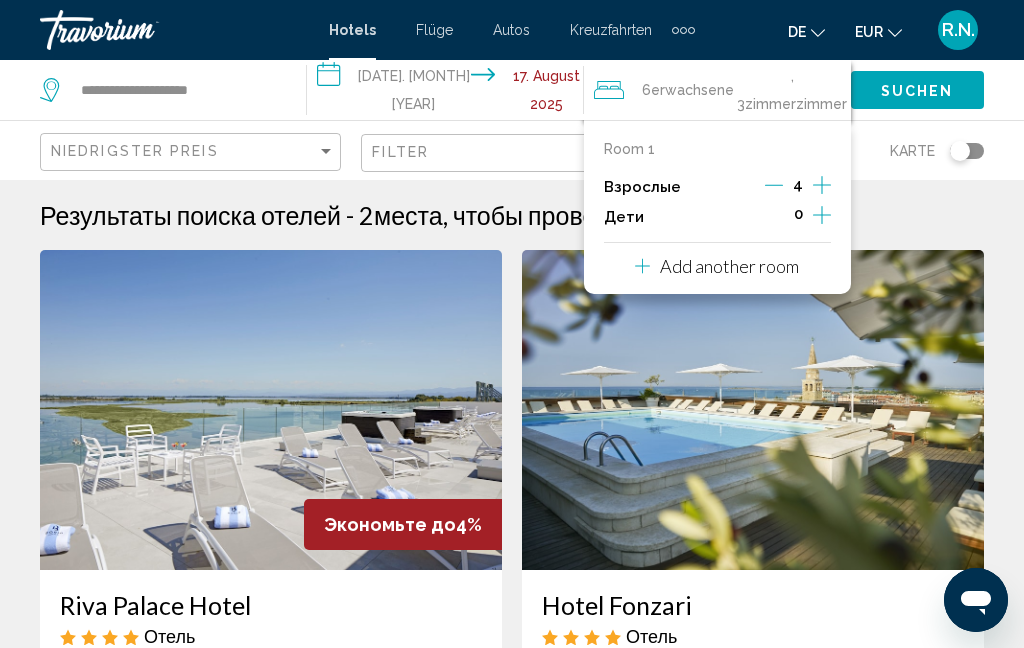 click 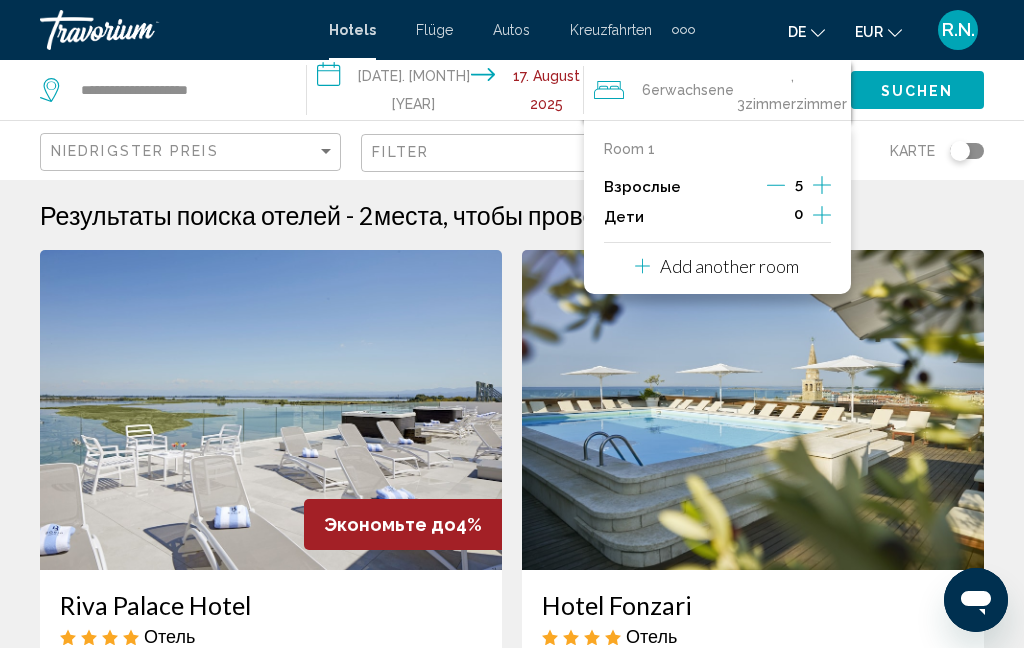 click 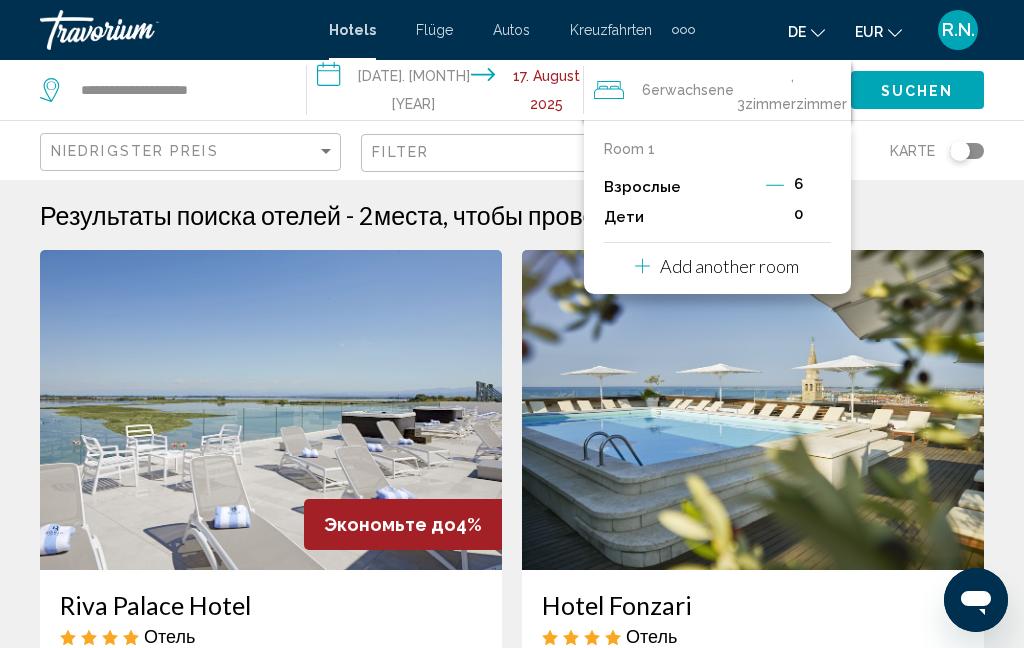 click on "Suchen" 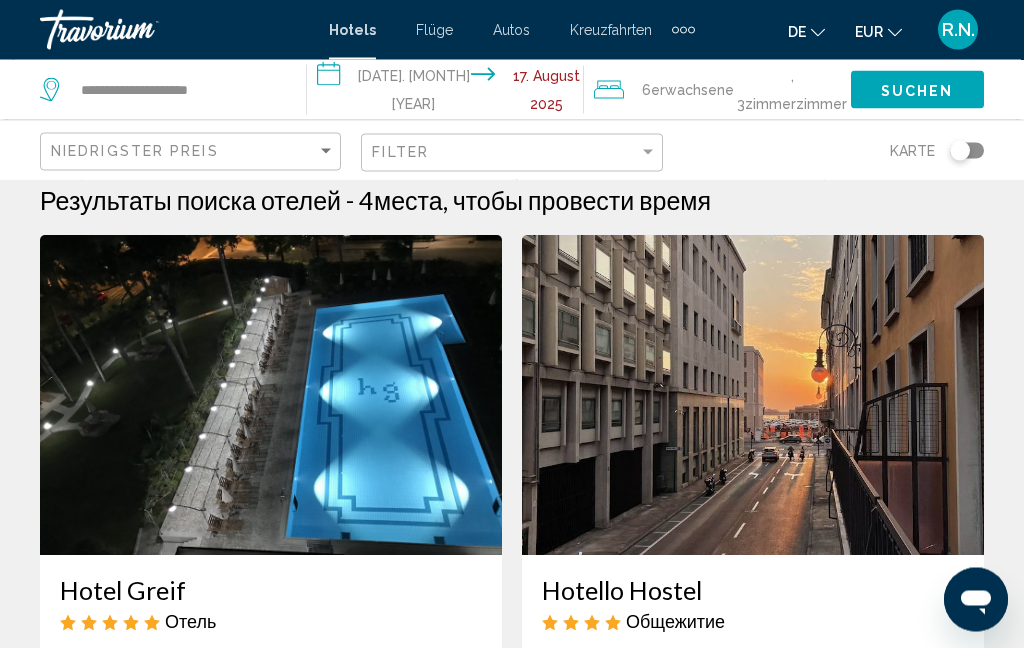scroll, scrollTop: 0, scrollLeft: 0, axis: both 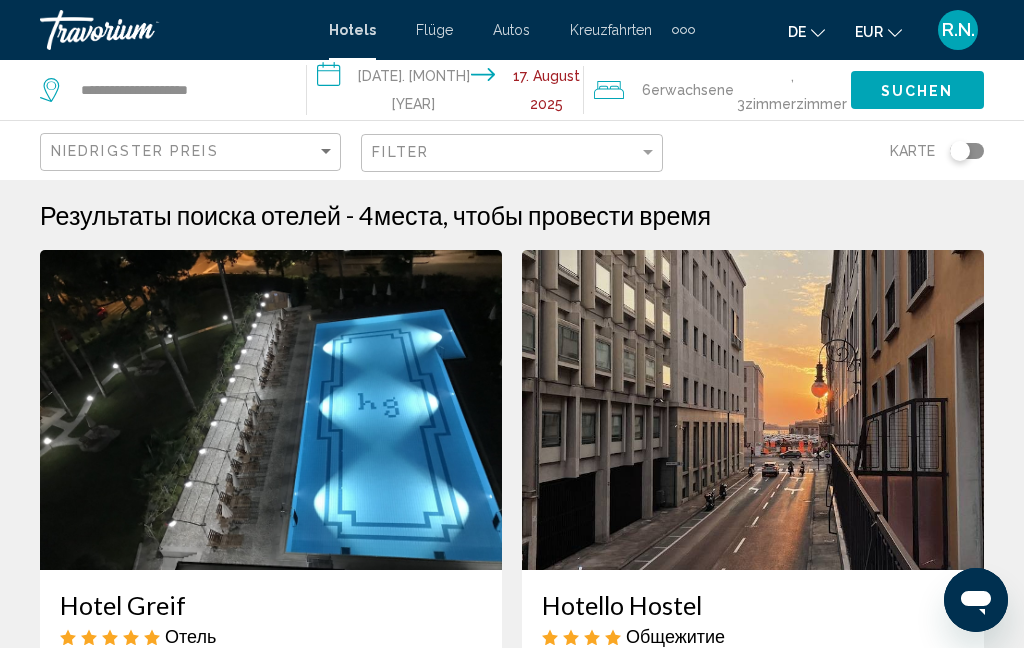 click on "Erwachsene" 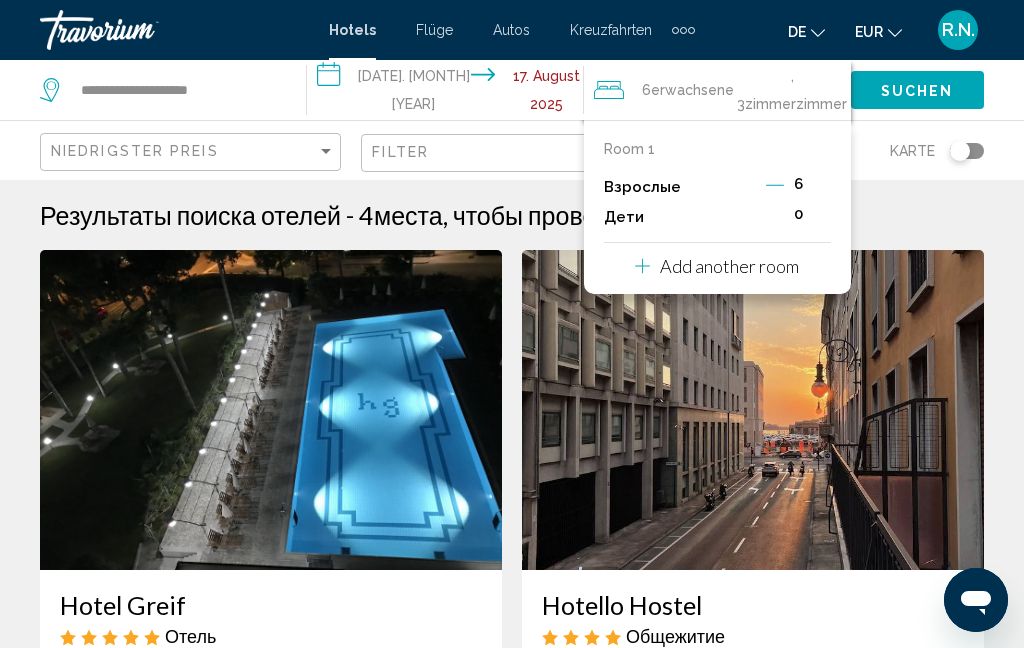 click 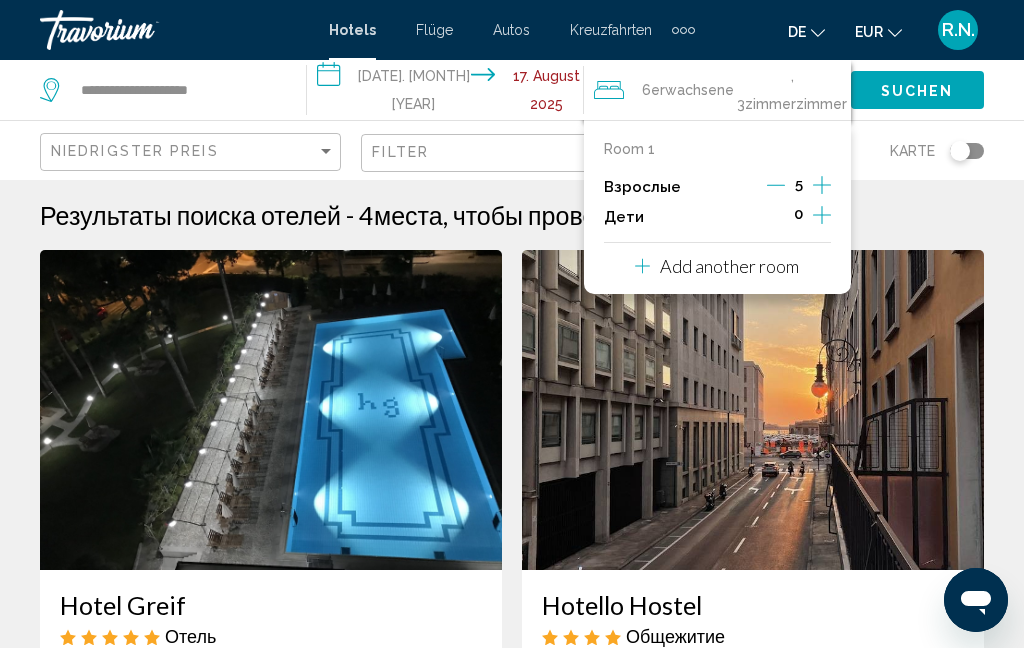 click on "Взрослые
5" at bounding box center (717, 187) 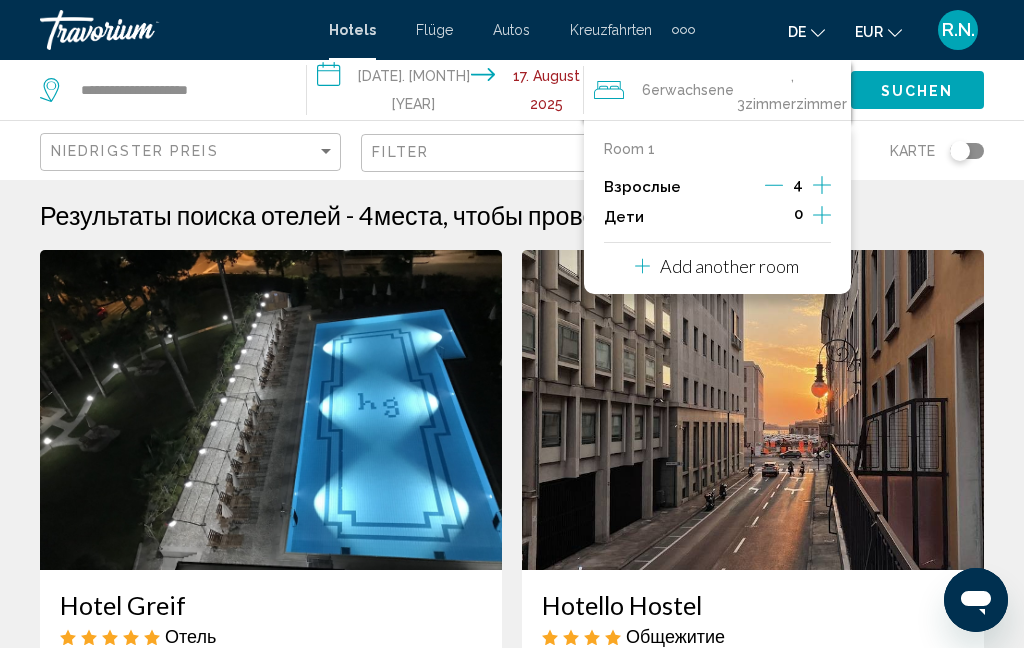 click 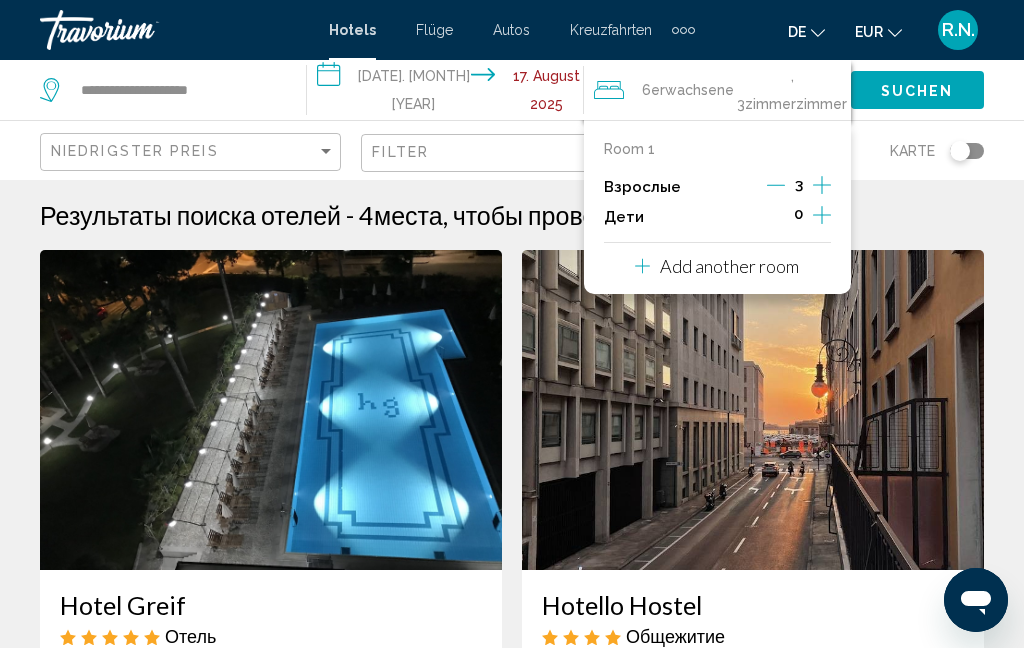 click 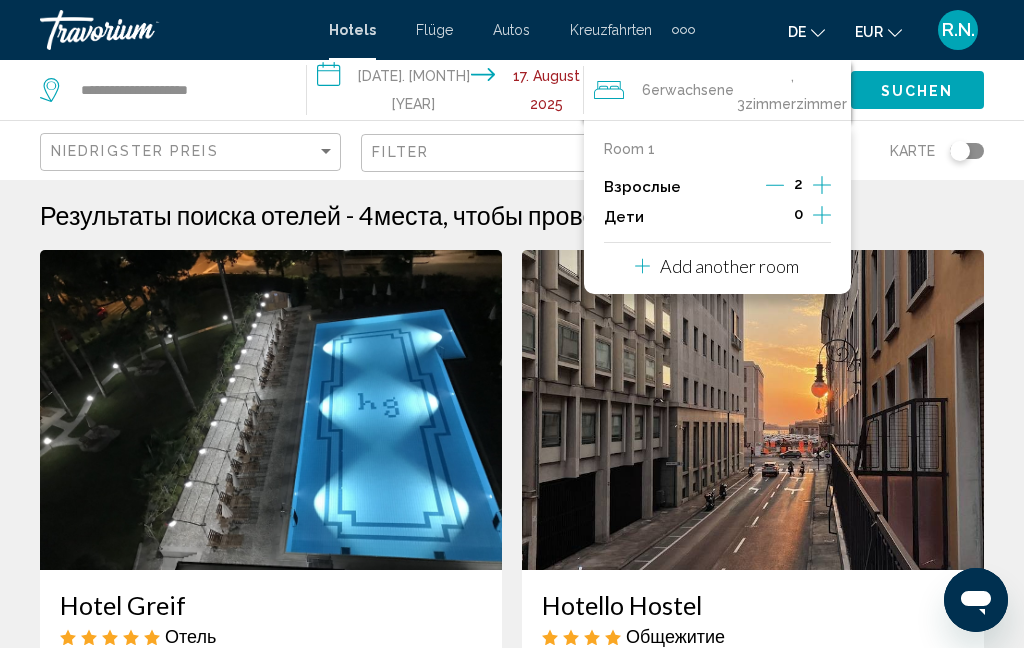 click 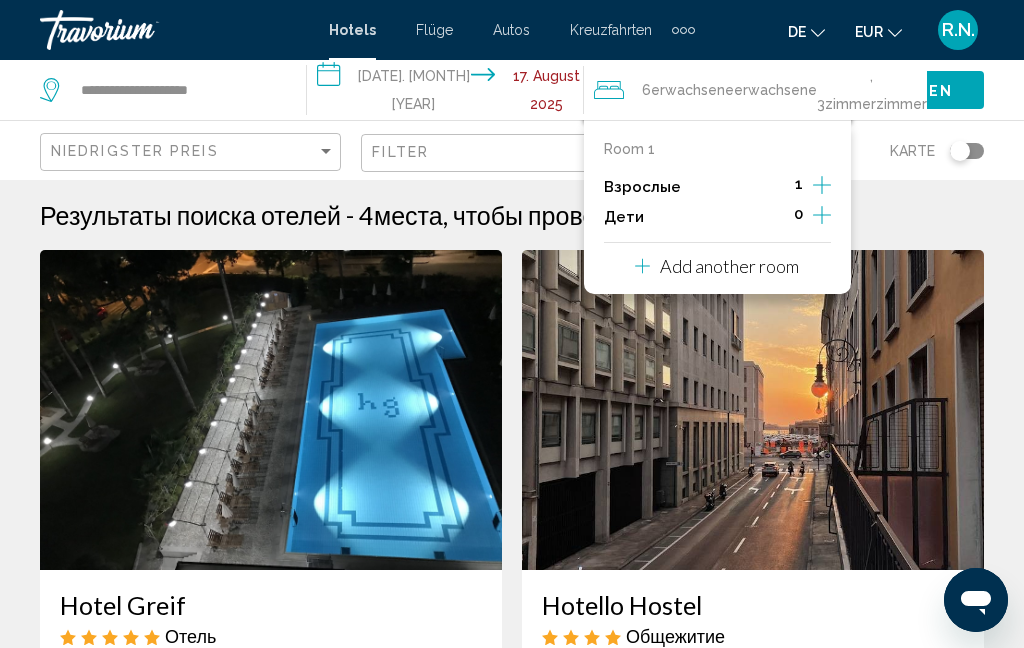 click 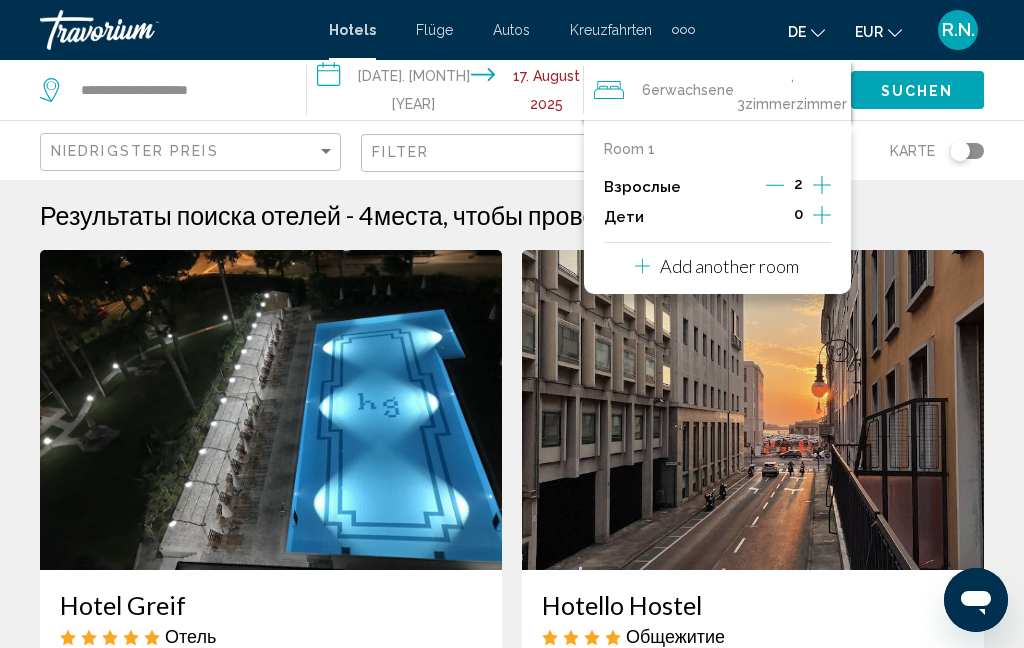 click on "Add another room" at bounding box center (729, 266) 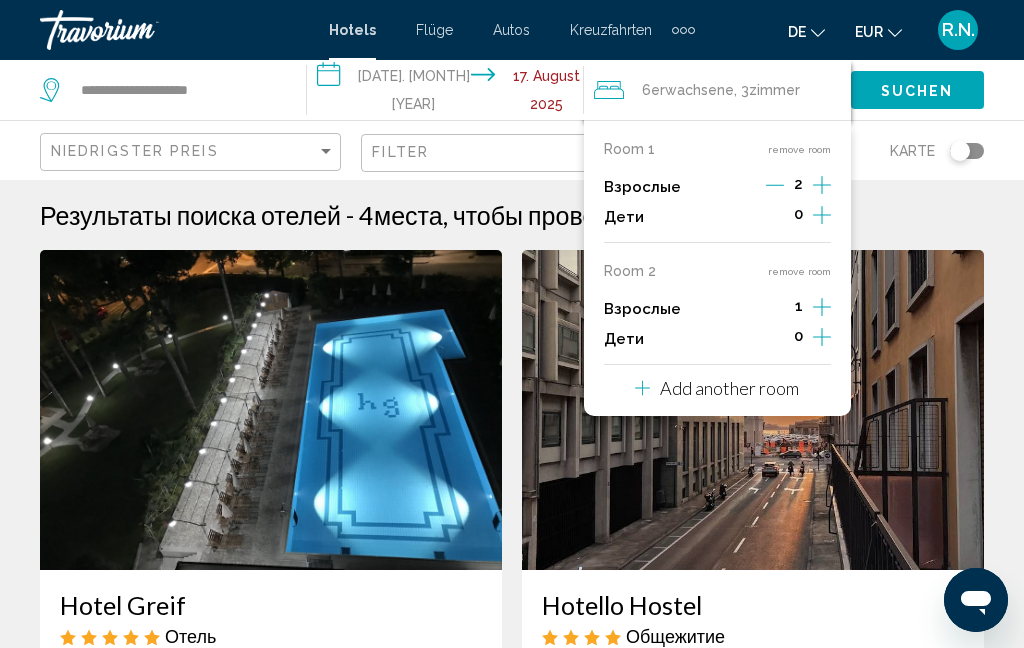 click on "Add another room" at bounding box center [729, 388] 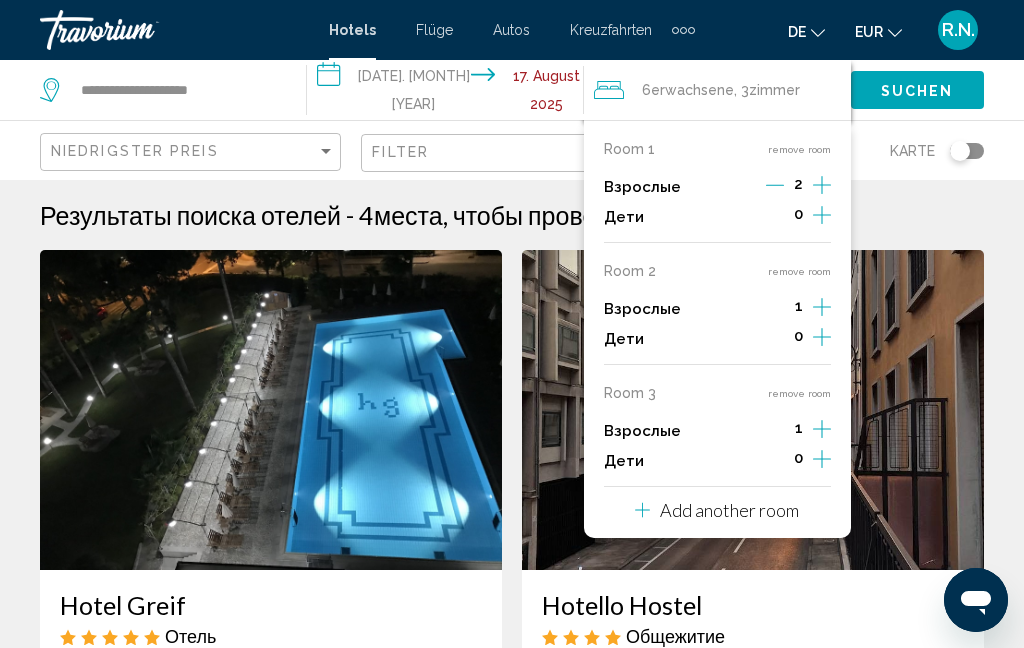 click on "Suchen" 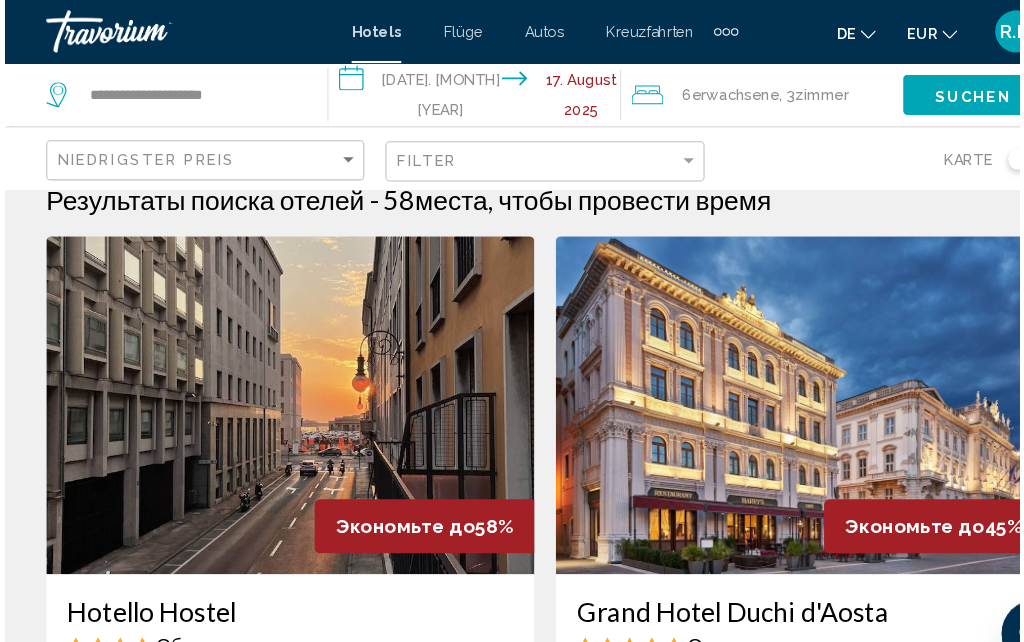 scroll, scrollTop: 0, scrollLeft: 0, axis: both 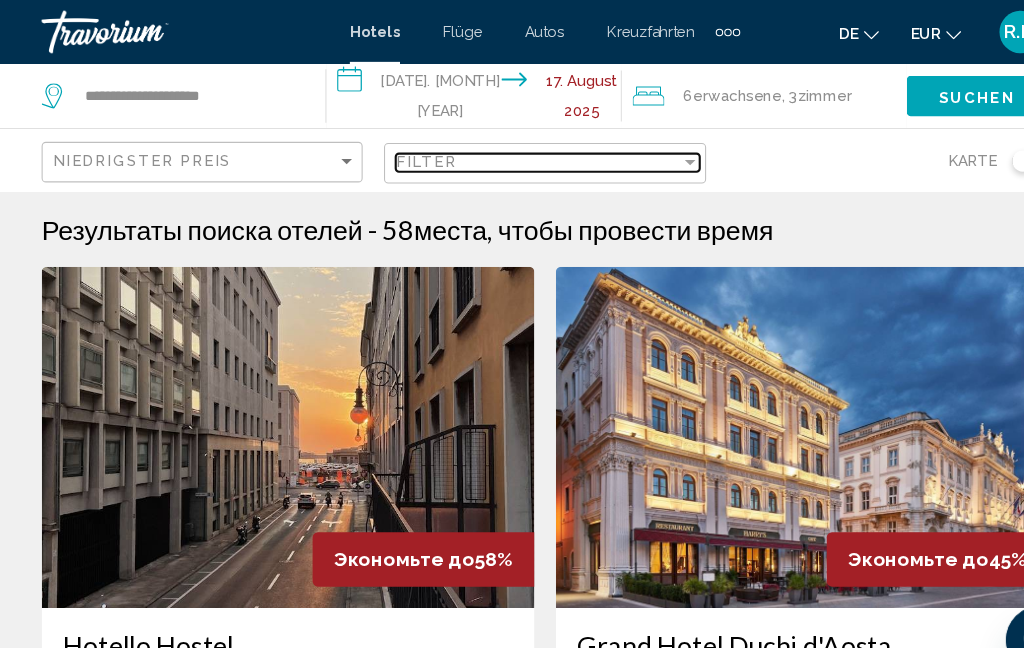 click on "Filter" at bounding box center (505, 152) 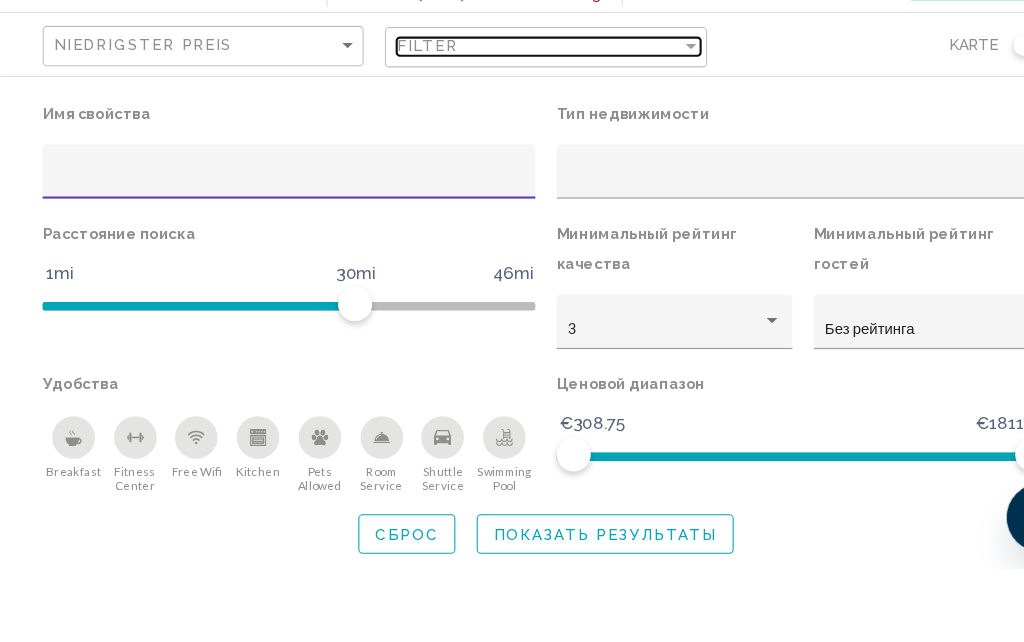 click on "Filter" at bounding box center [505, 152] 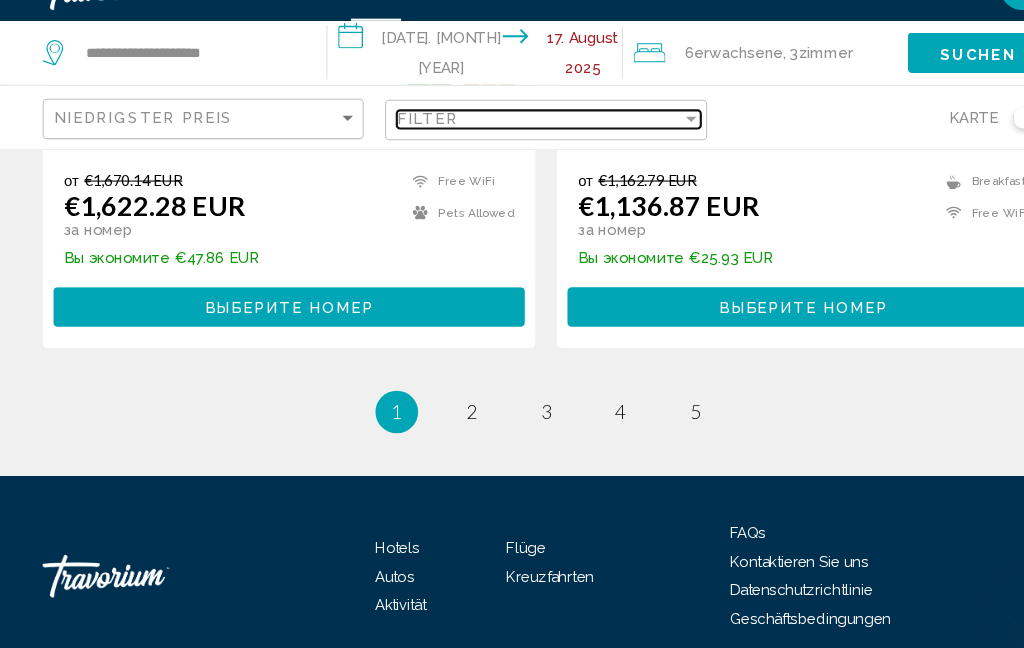scroll, scrollTop: 4239, scrollLeft: 0, axis: vertical 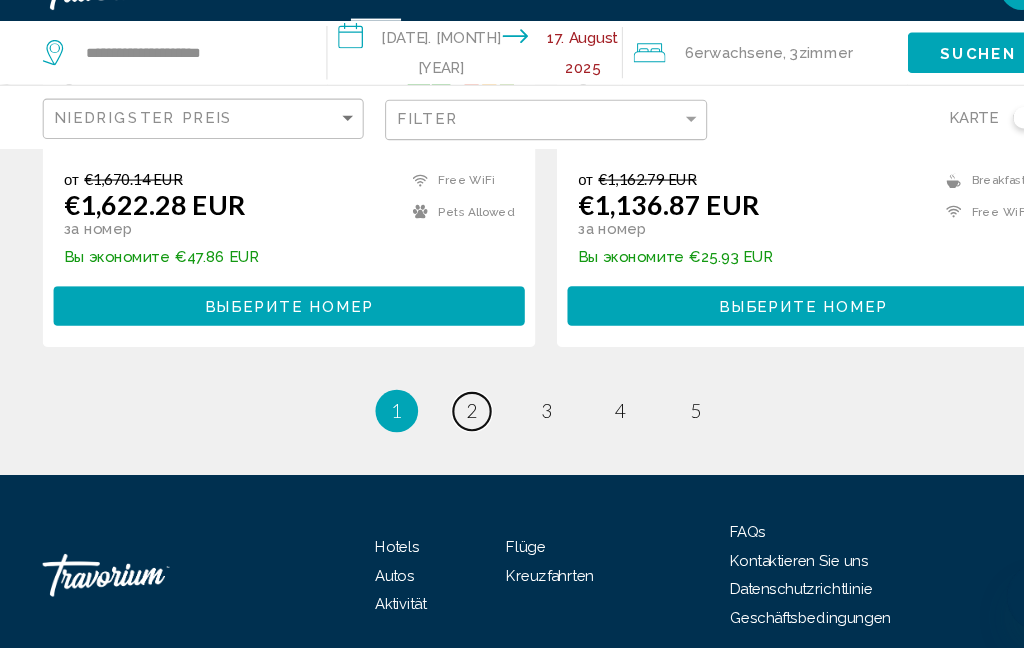 click on "2" at bounding box center (442, 426) 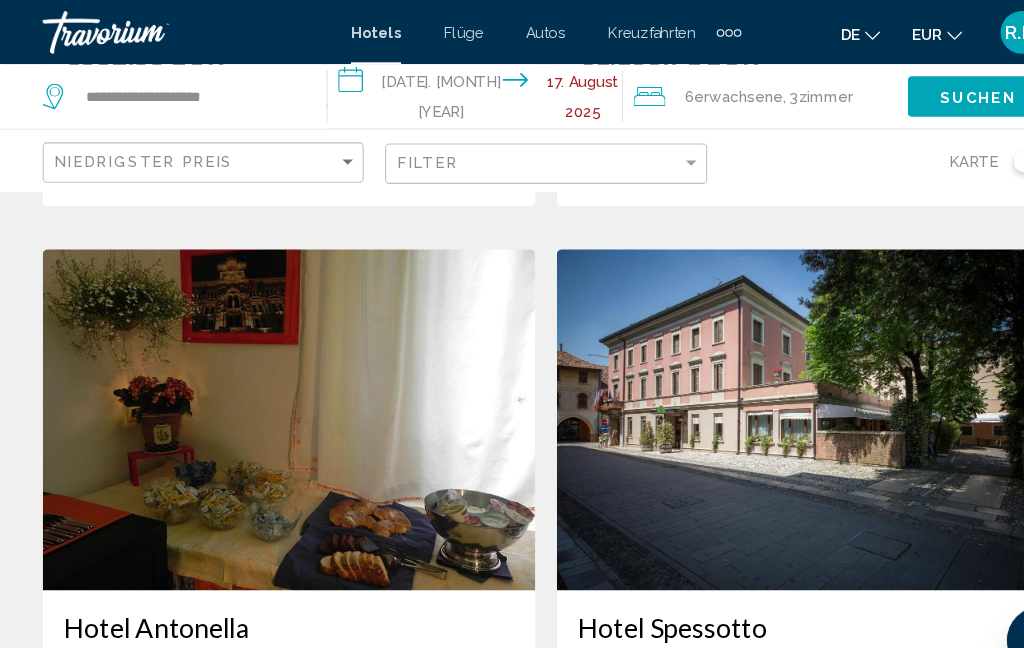 scroll, scrollTop: 2168, scrollLeft: 0, axis: vertical 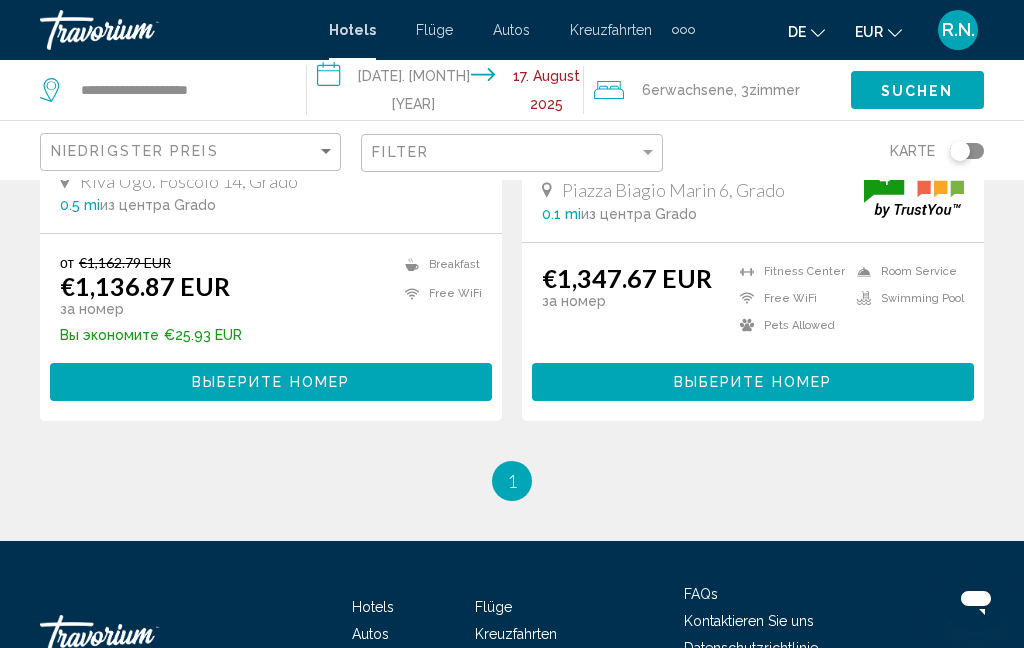 click on "Erwachsene" 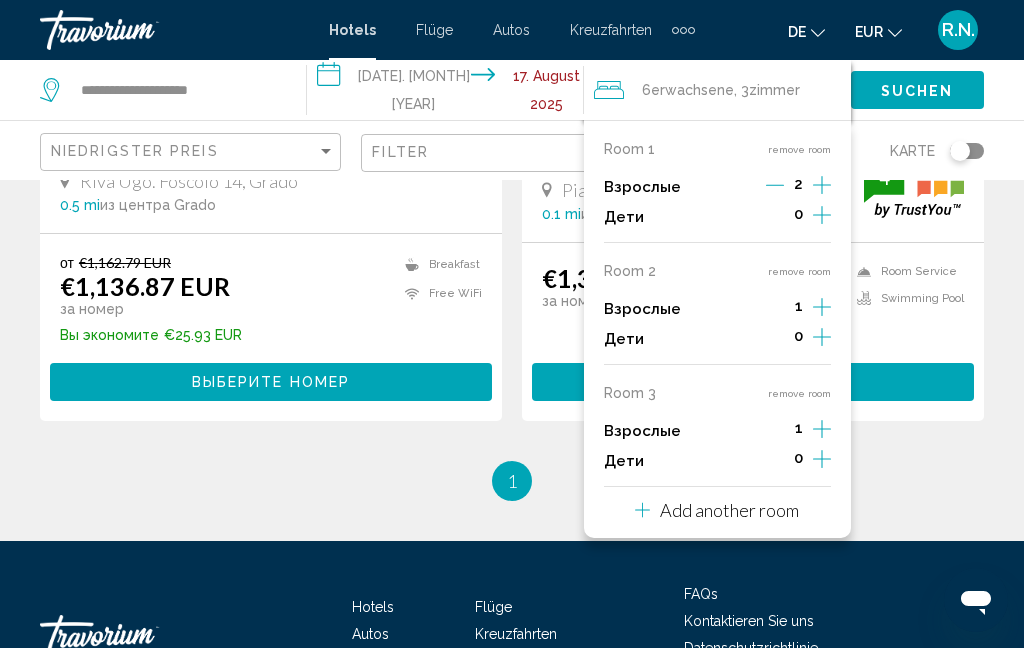 click on "1 / 1  You're on page  1" at bounding box center (512, 481) 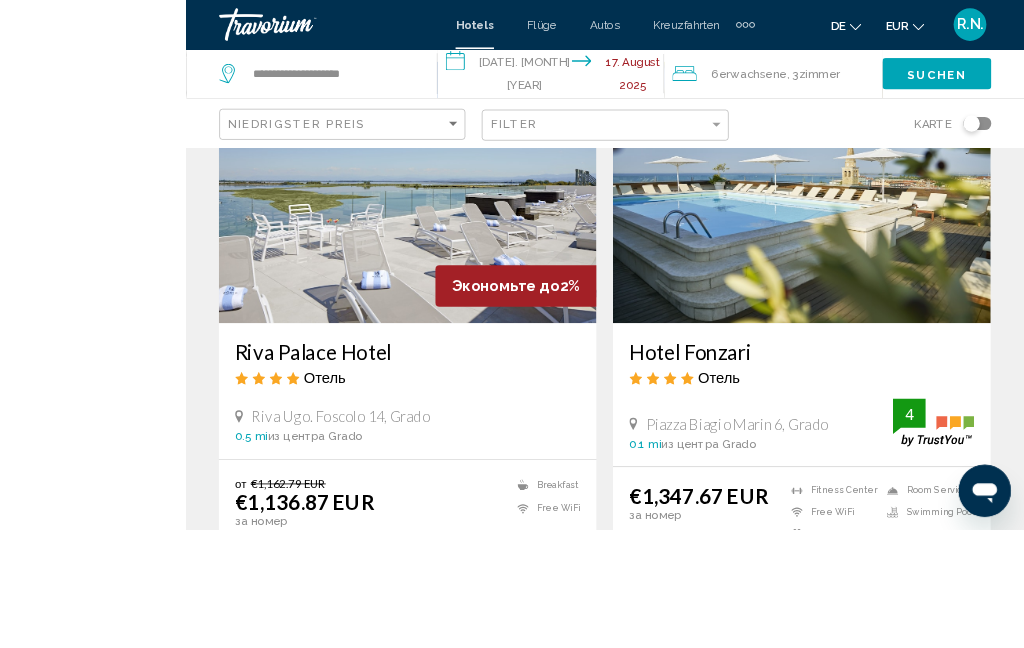 scroll, scrollTop: 449, scrollLeft: 0, axis: vertical 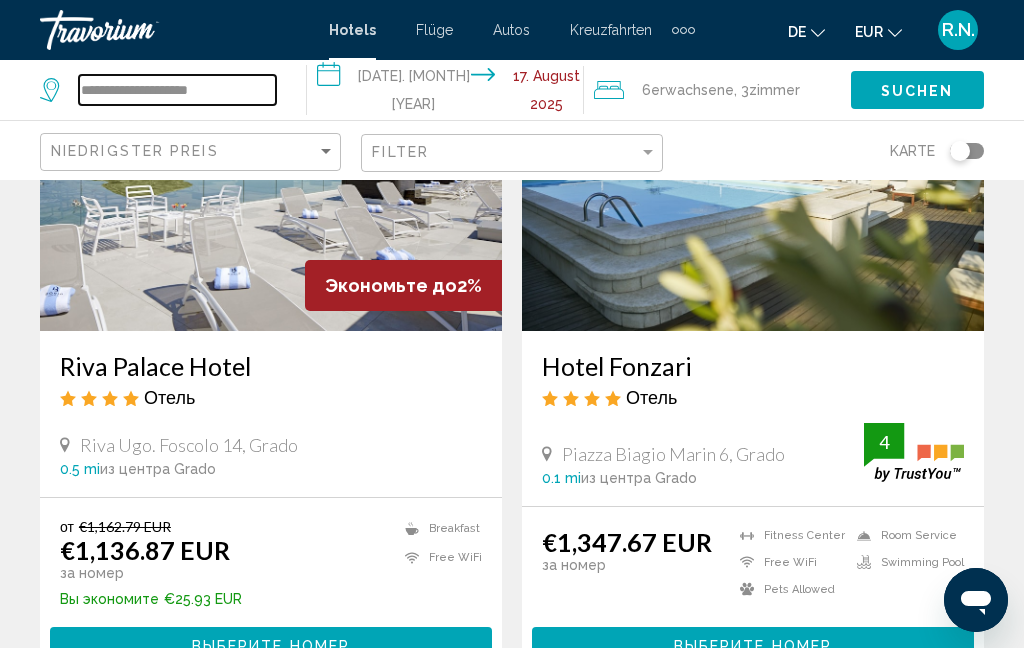 click on "**********" at bounding box center [177, 90] 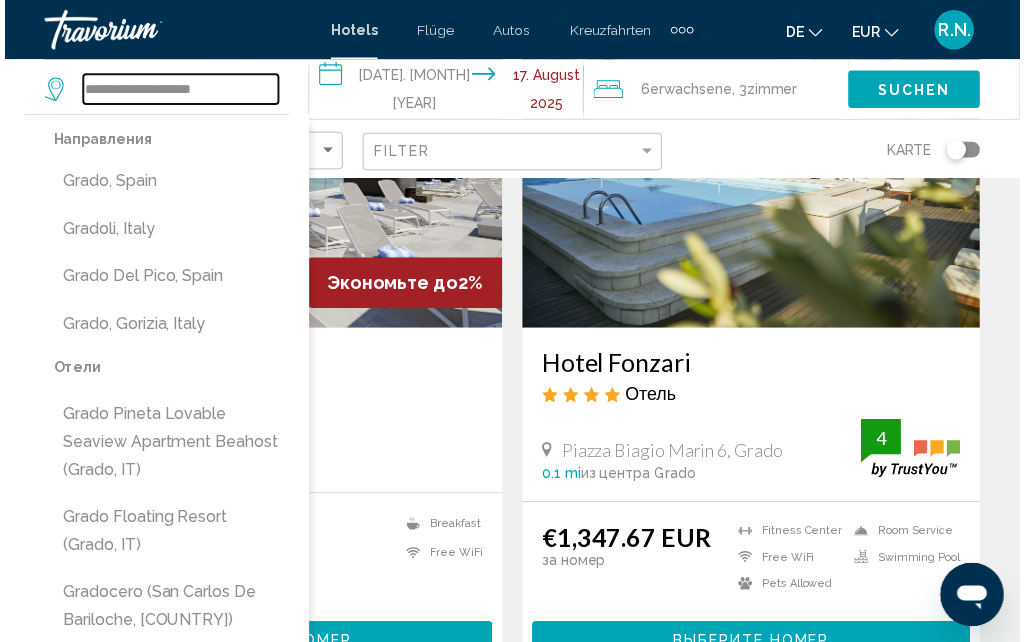 scroll, scrollTop: 238, scrollLeft: 0, axis: vertical 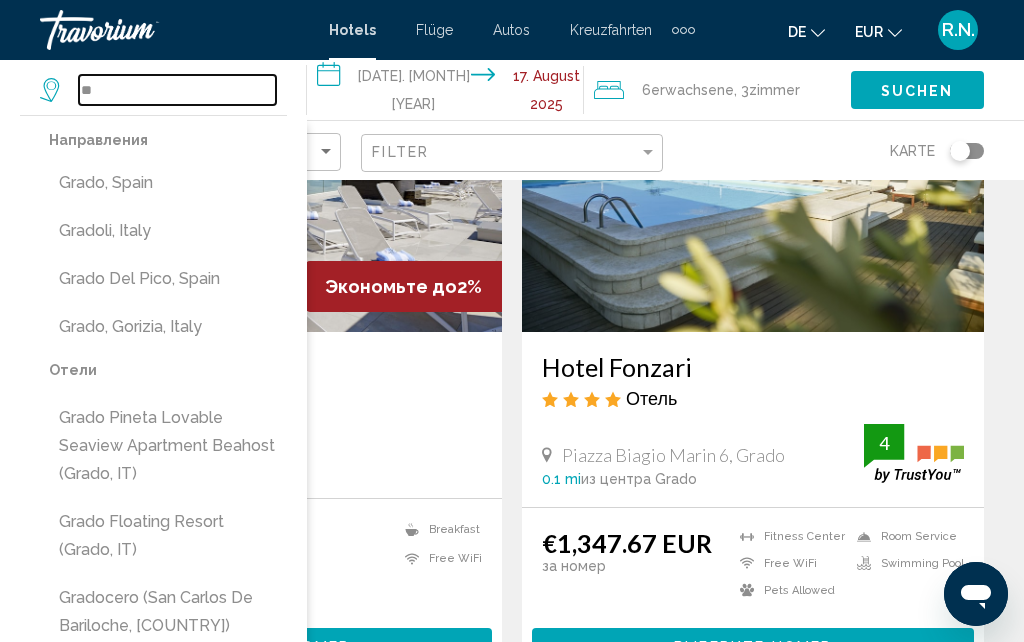 type on "*" 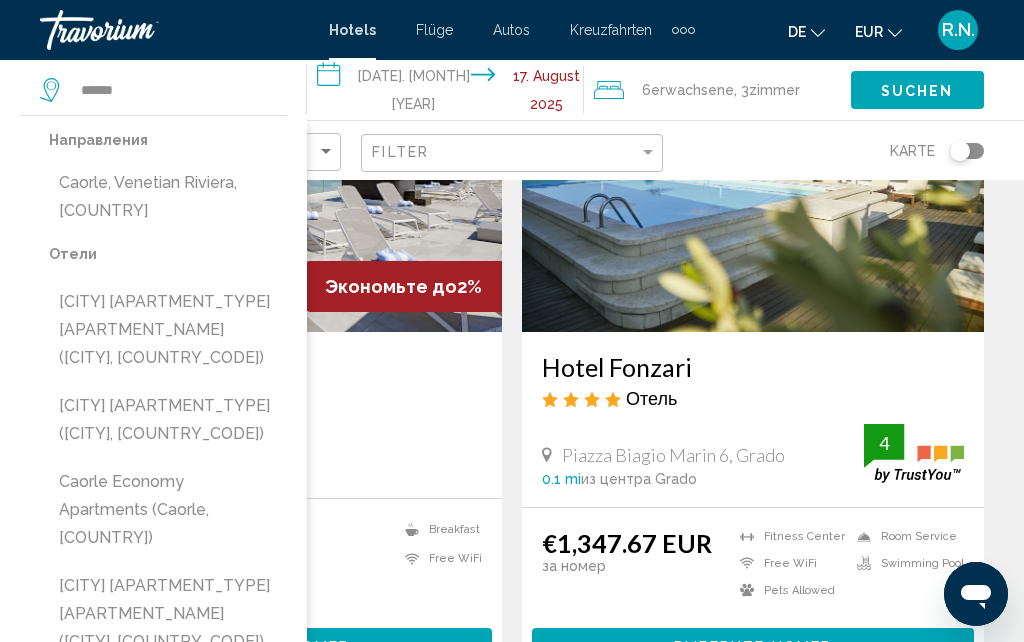 click on "Caorle, Venetian Riviera, [COUNTRY]" at bounding box center [168, 197] 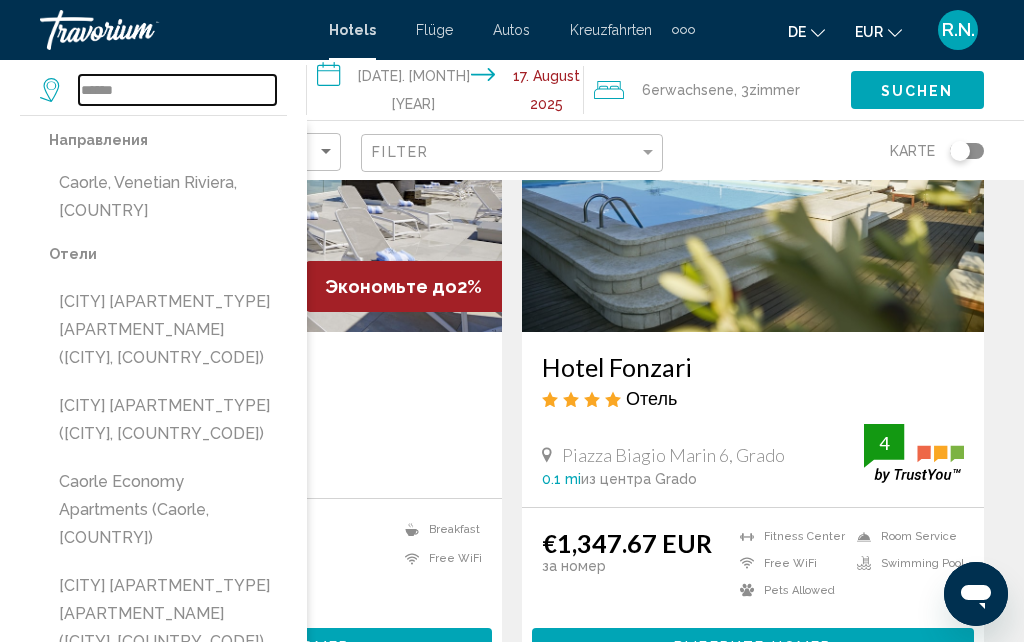 type on "**********" 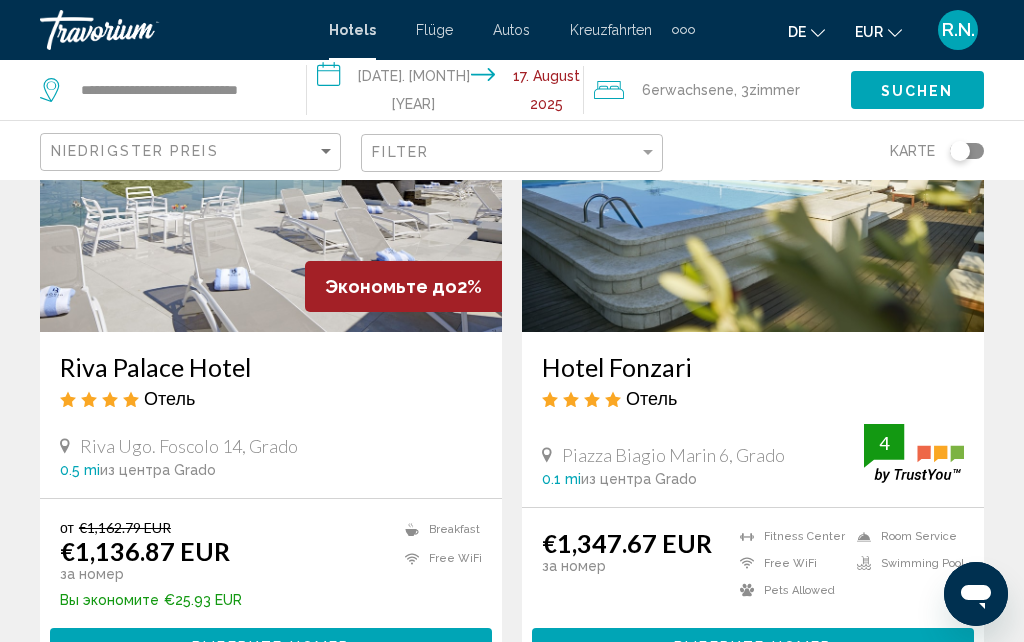 click on "Suchen" 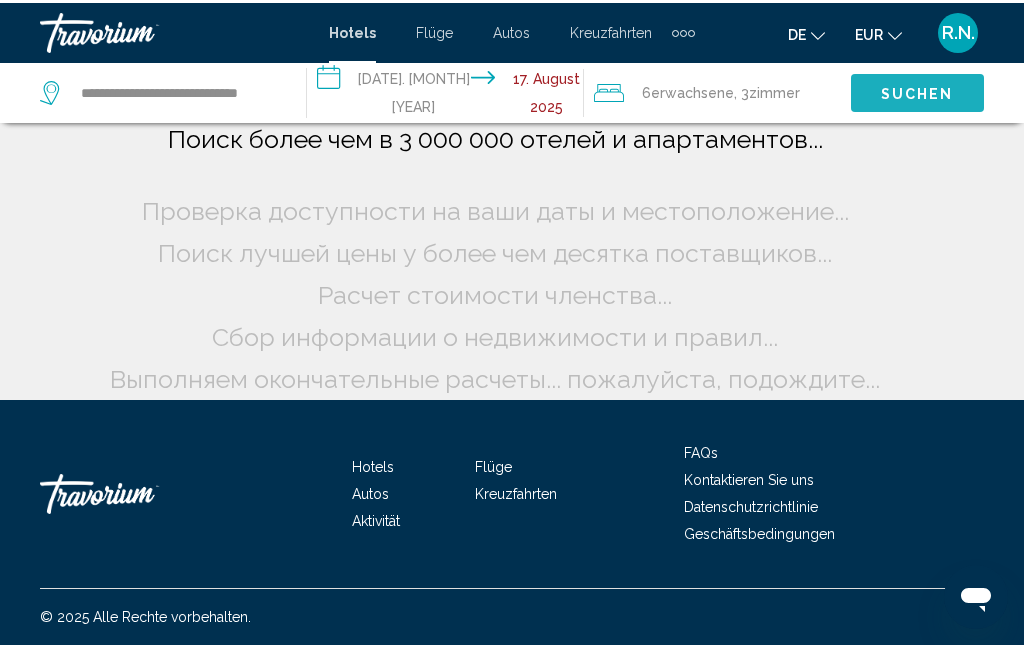 scroll, scrollTop: 159, scrollLeft: 0, axis: vertical 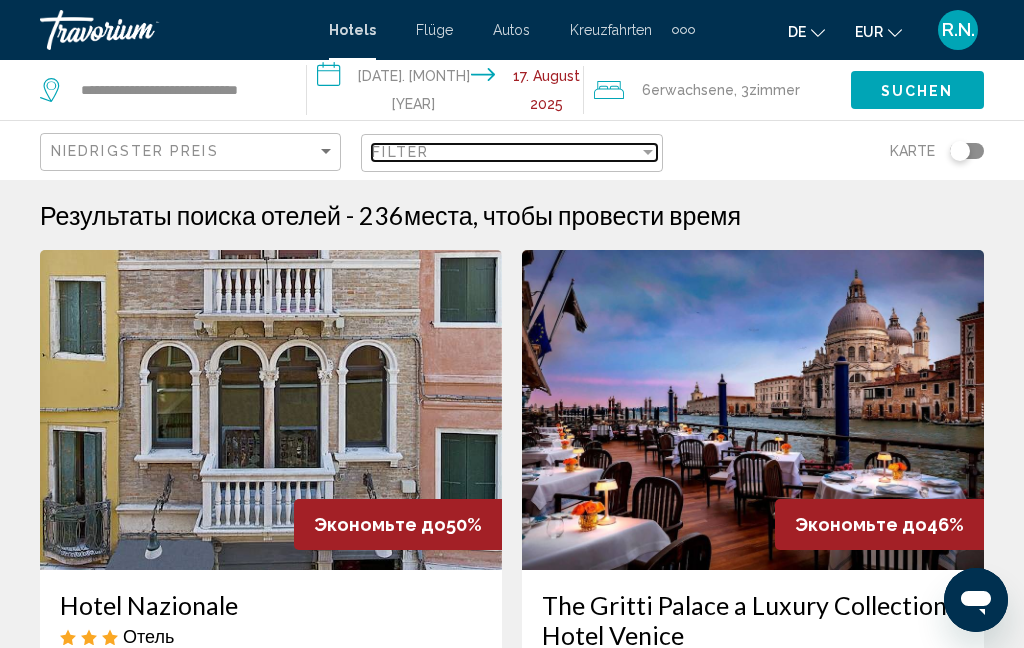 click on "Filter" at bounding box center [505, 152] 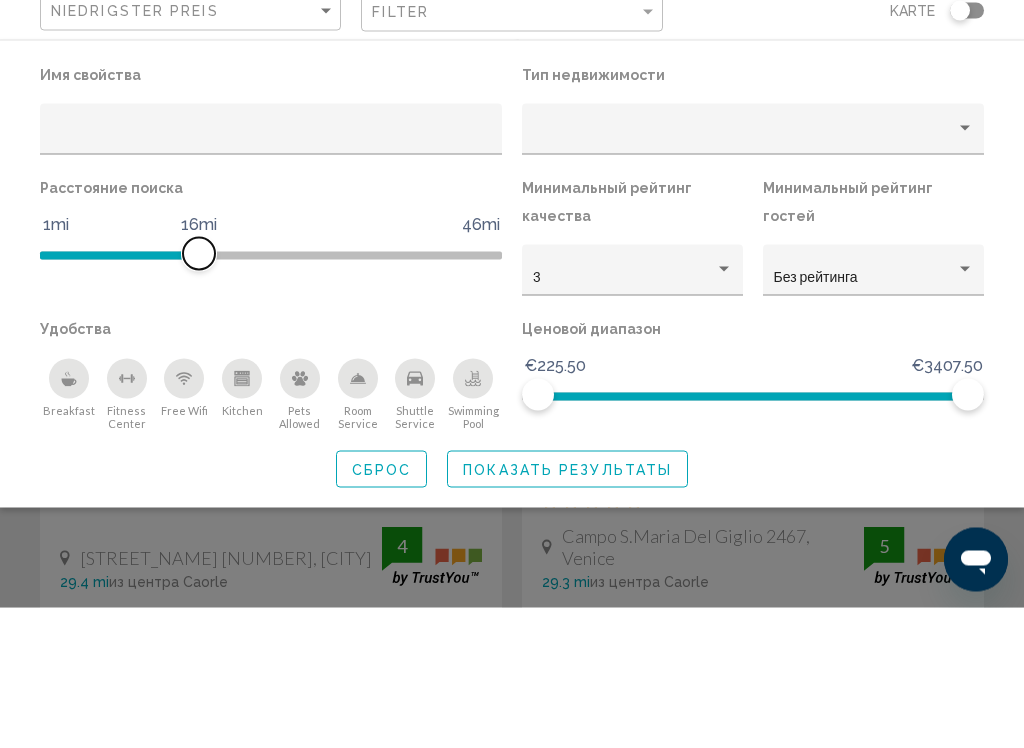 scroll, scrollTop: 9, scrollLeft: 0, axis: vertical 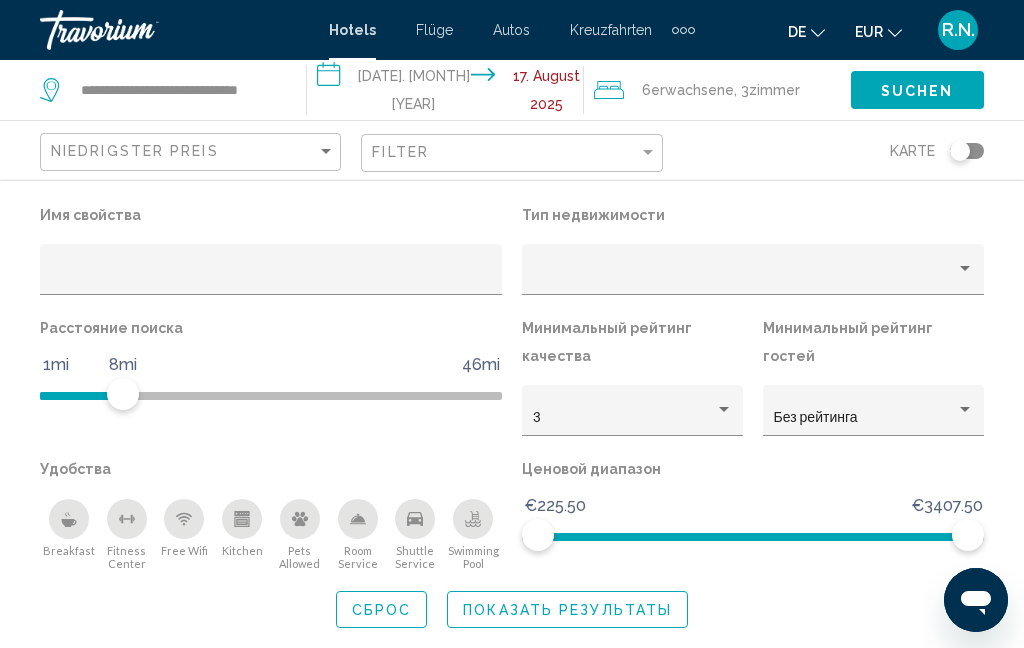 click on "Показать результаты" 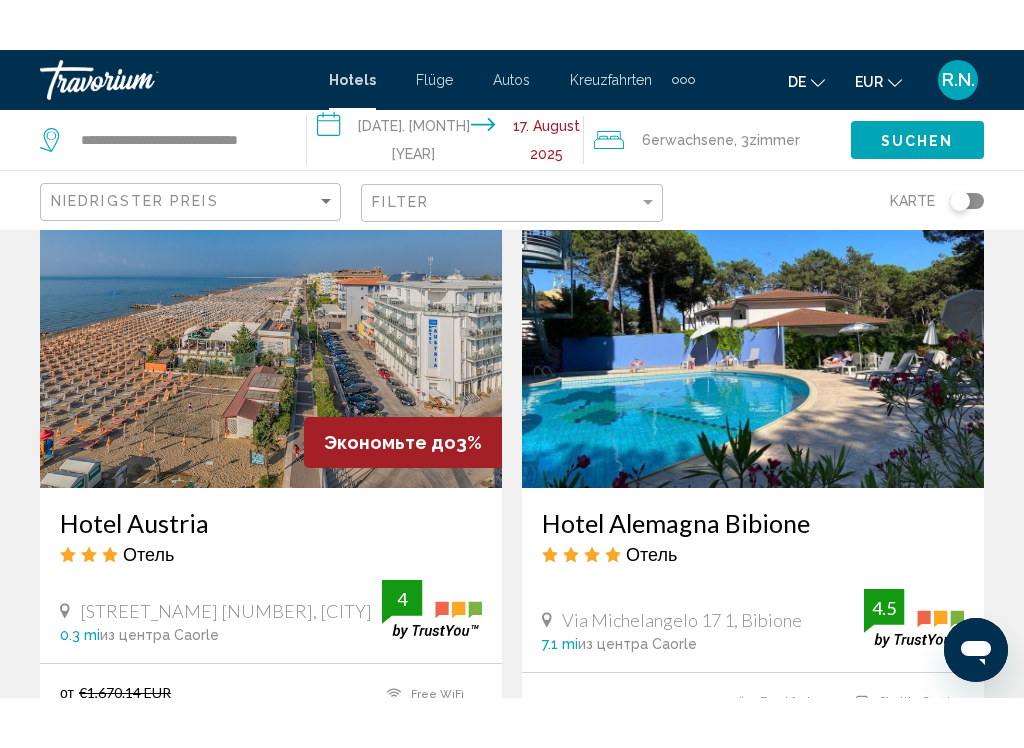 scroll, scrollTop: 1027, scrollLeft: 0, axis: vertical 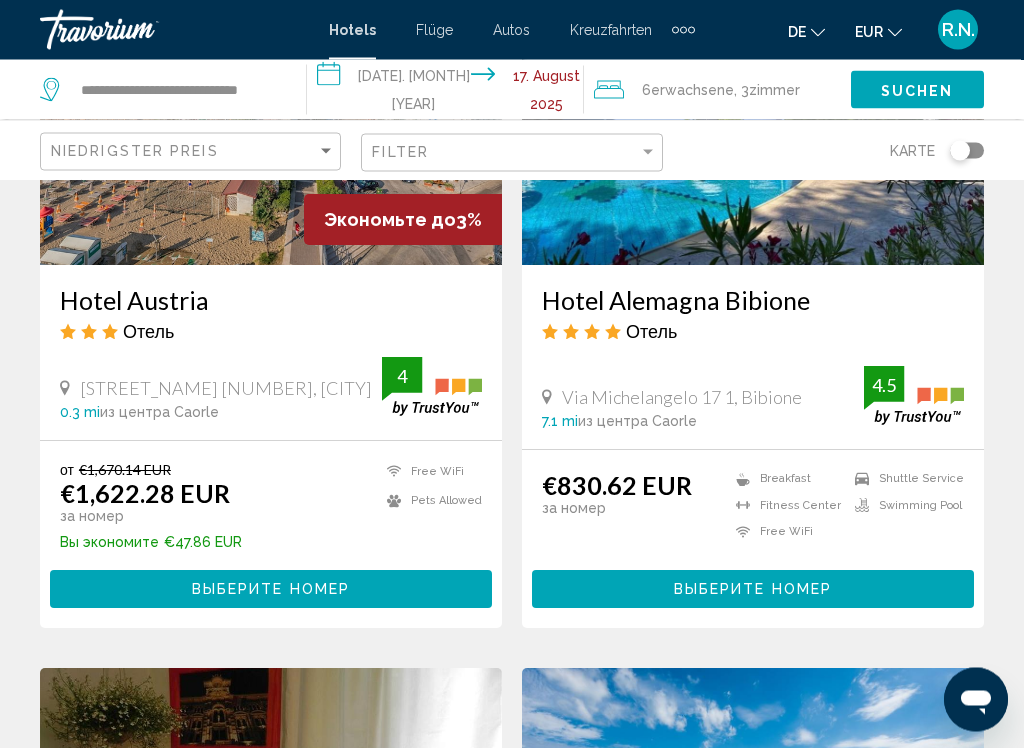 click on "Выберите номер" at bounding box center (753, 589) 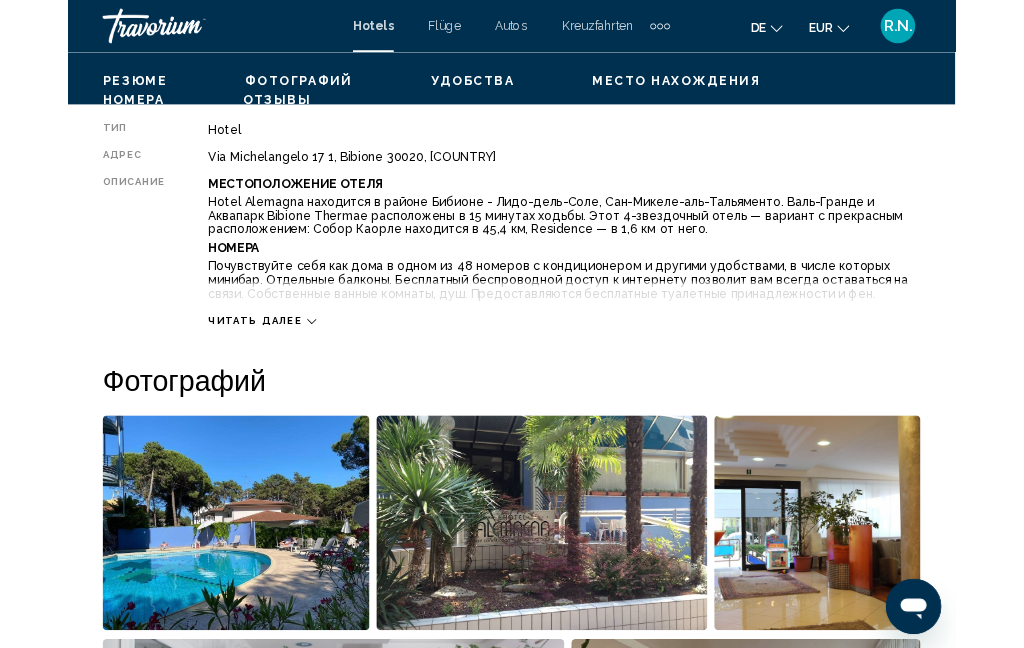 scroll, scrollTop: 0, scrollLeft: 0, axis: both 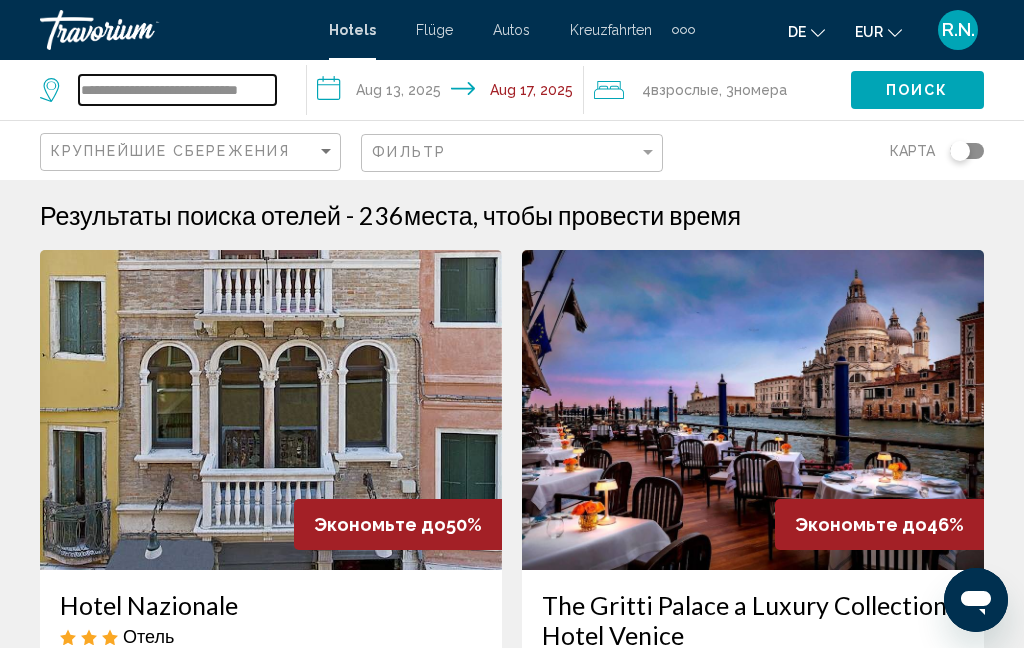 click on "**********" at bounding box center (177, 90) 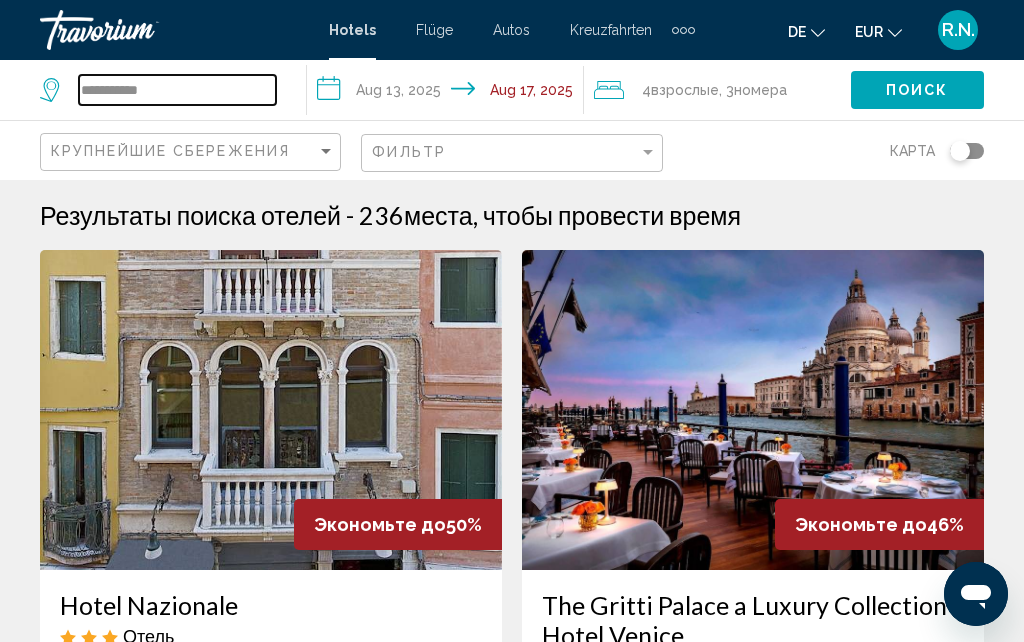 type on "**********" 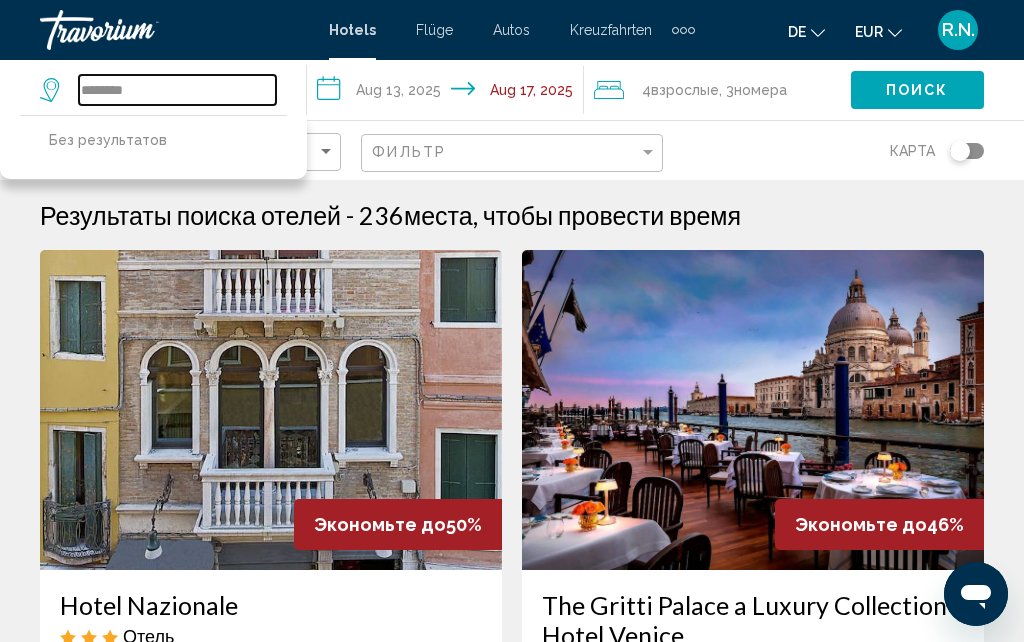 click on "********" at bounding box center (177, 90) 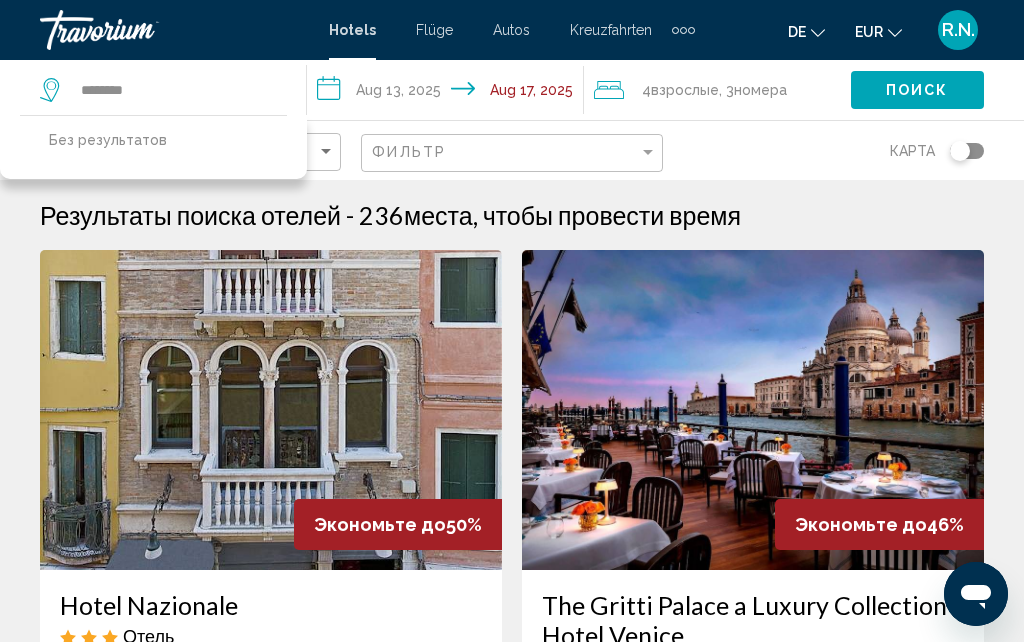 click on "Поиск" 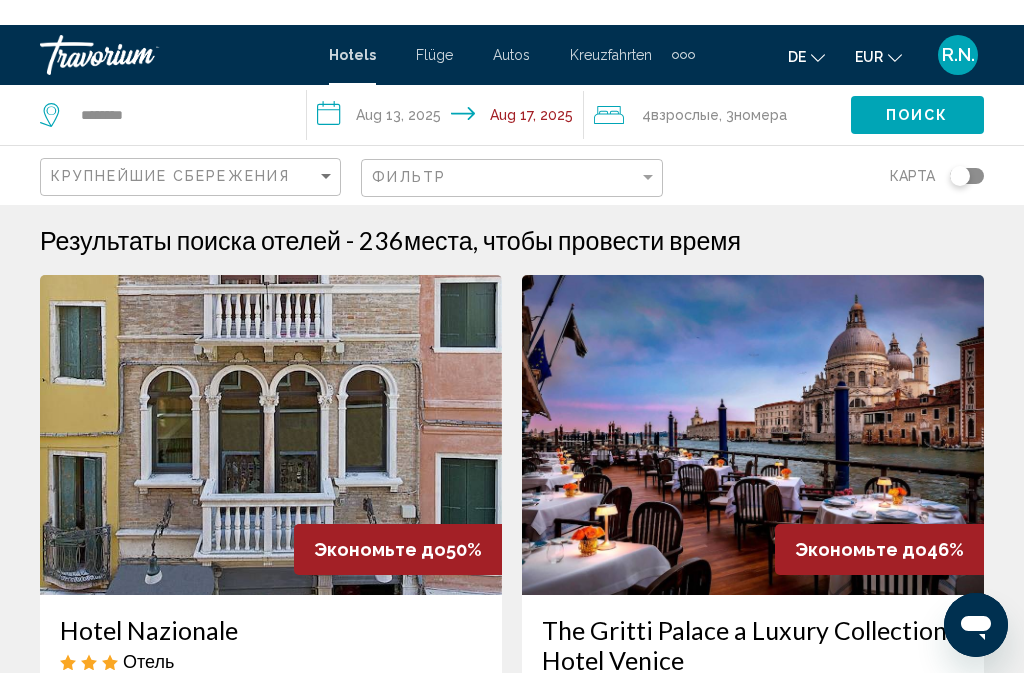 scroll, scrollTop: 0, scrollLeft: 0, axis: both 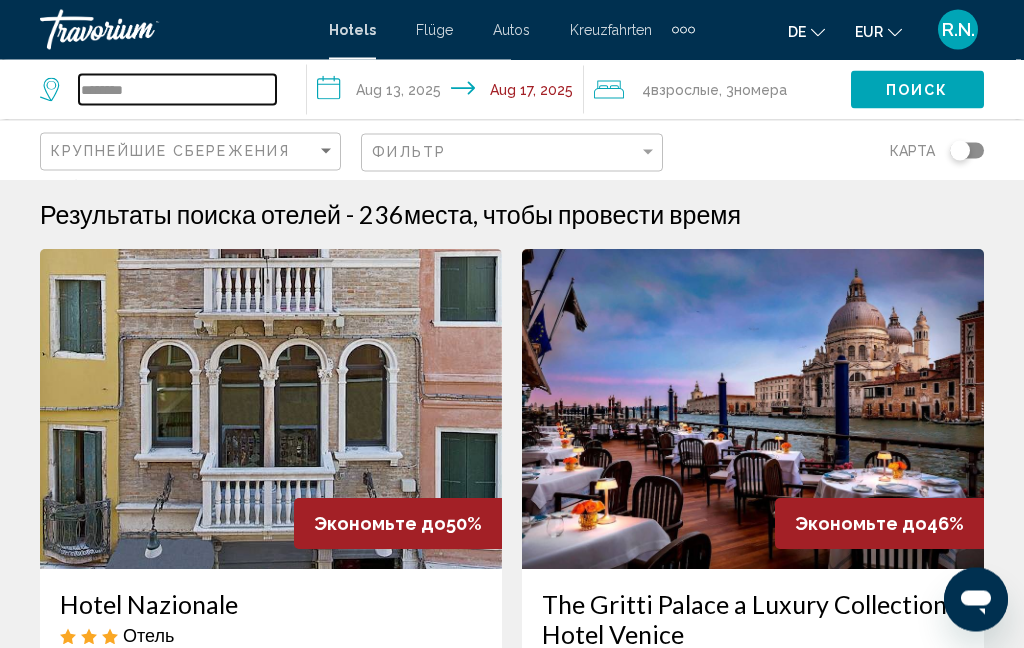 click on "********" at bounding box center [177, 90] 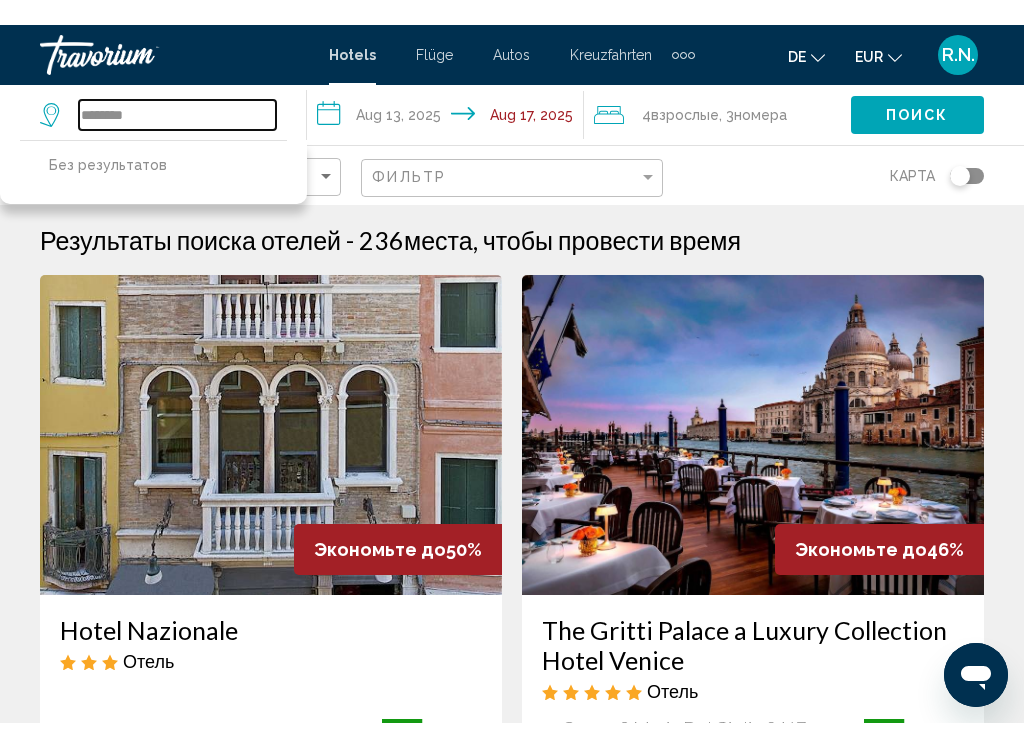 scroll, scrollTop: 0, scrollLeft: 0, axis: both 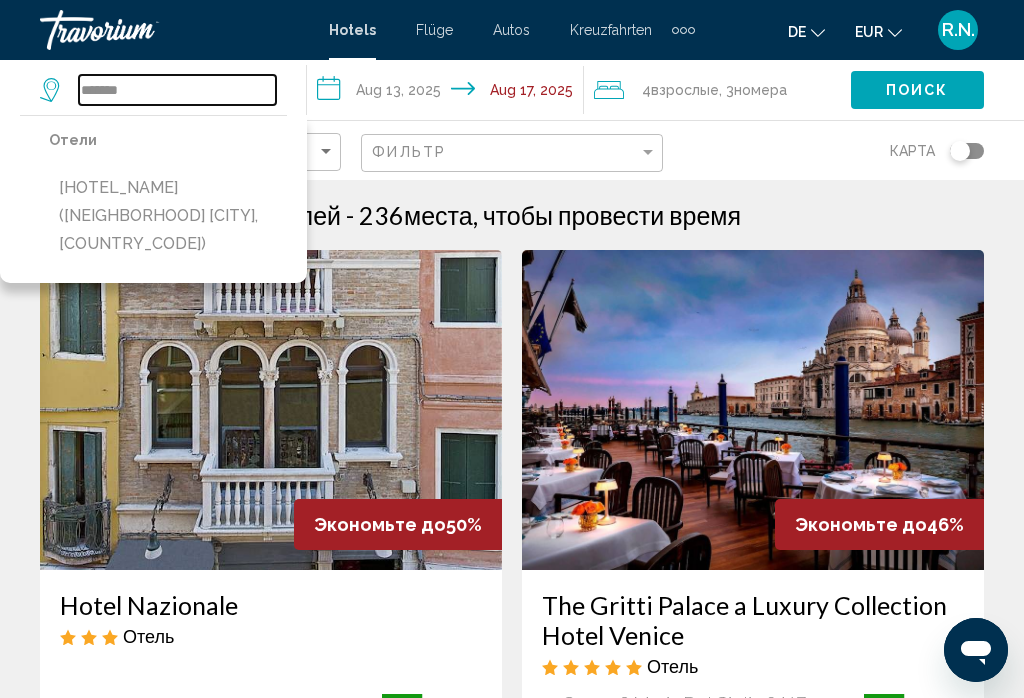 type on "*******" 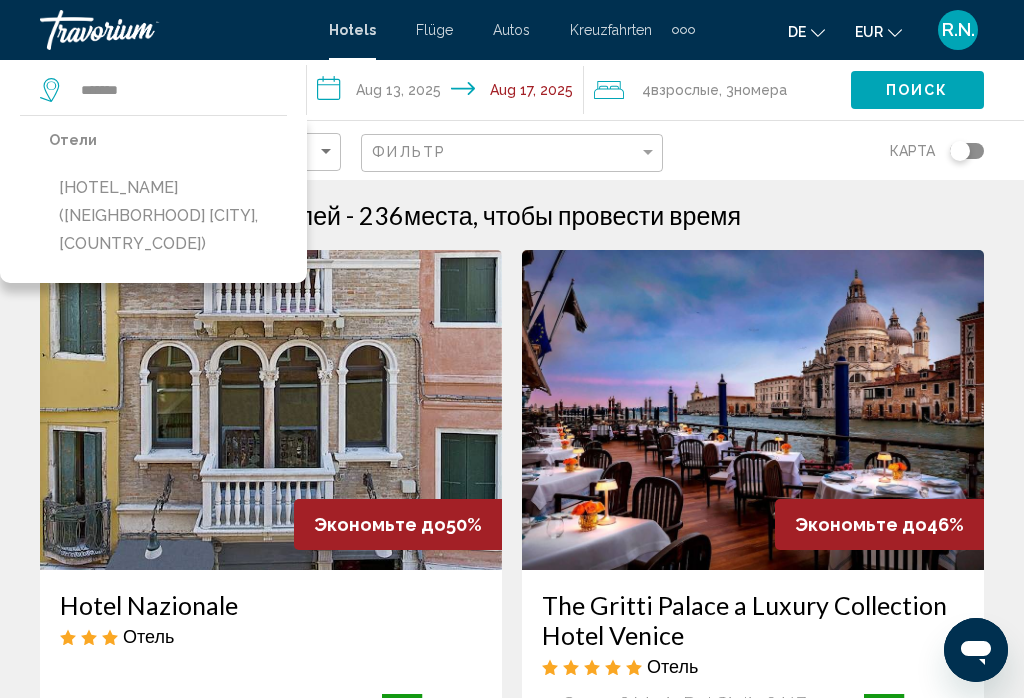 click on "карта" 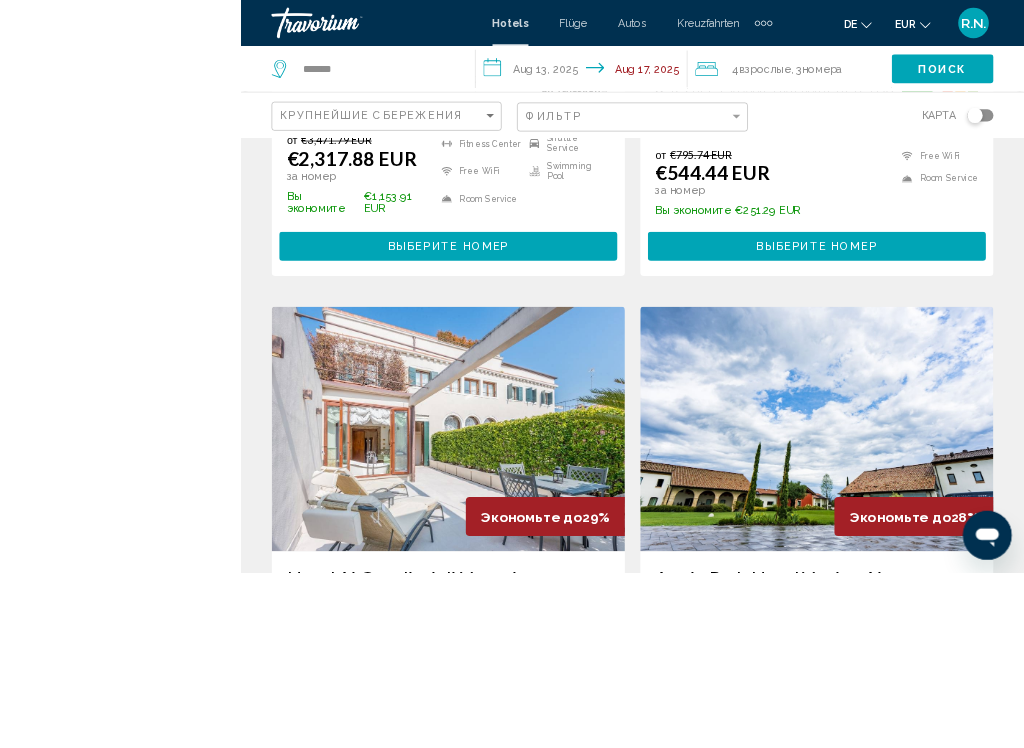 scroll, scrollTop: 3146, scrollLeft: 0, axis: vertical 